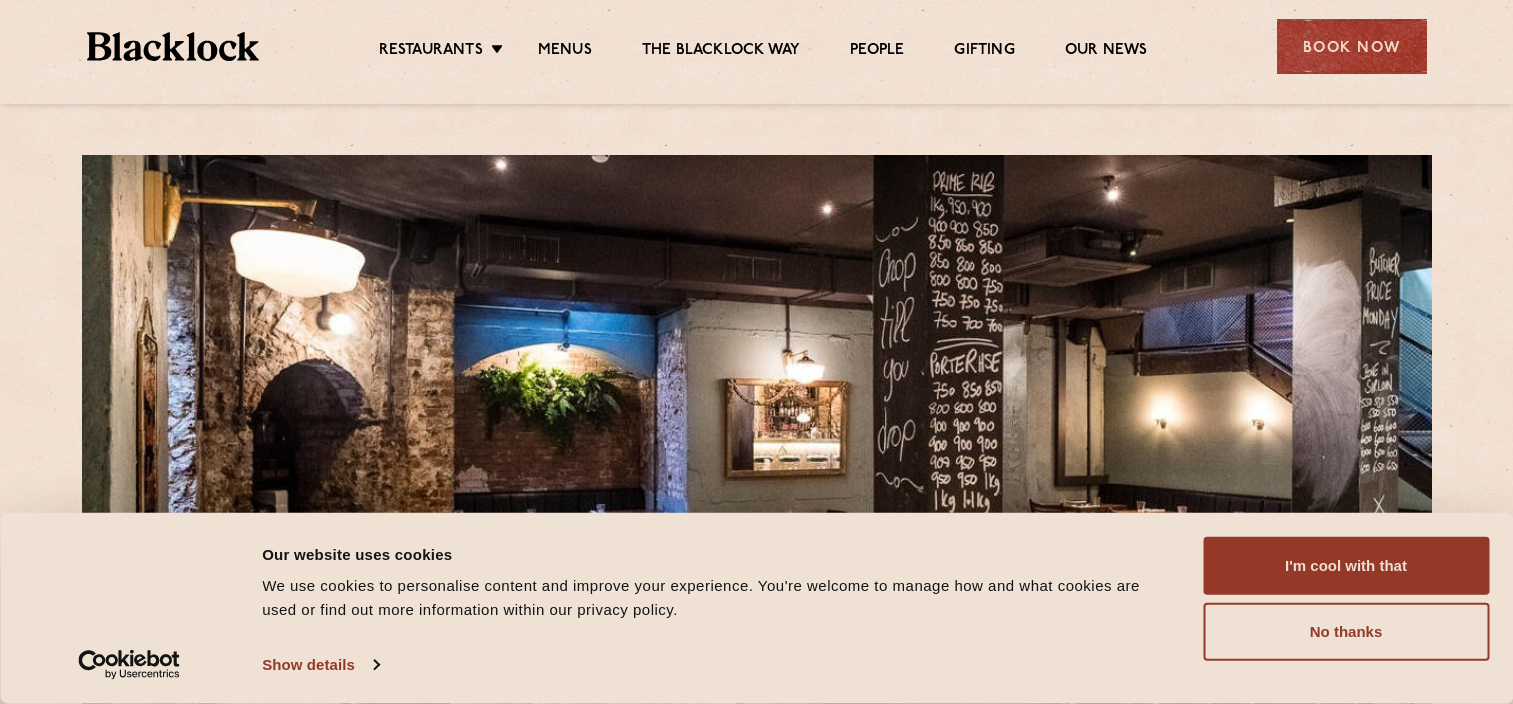 scroll, scrollTop: 0, scrollLeft: 0, axis: both 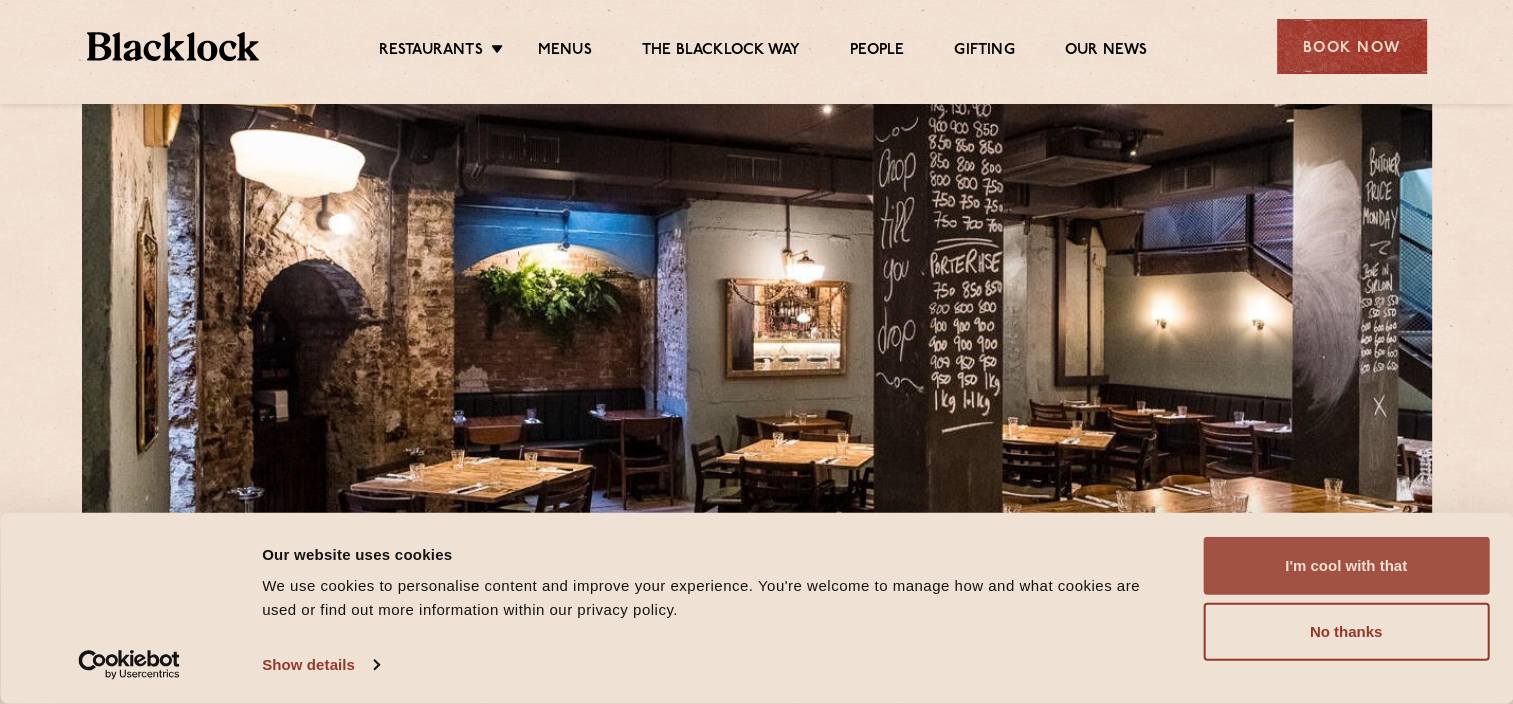 click on "I'm cool with that" at bounding box center (1346, 566) 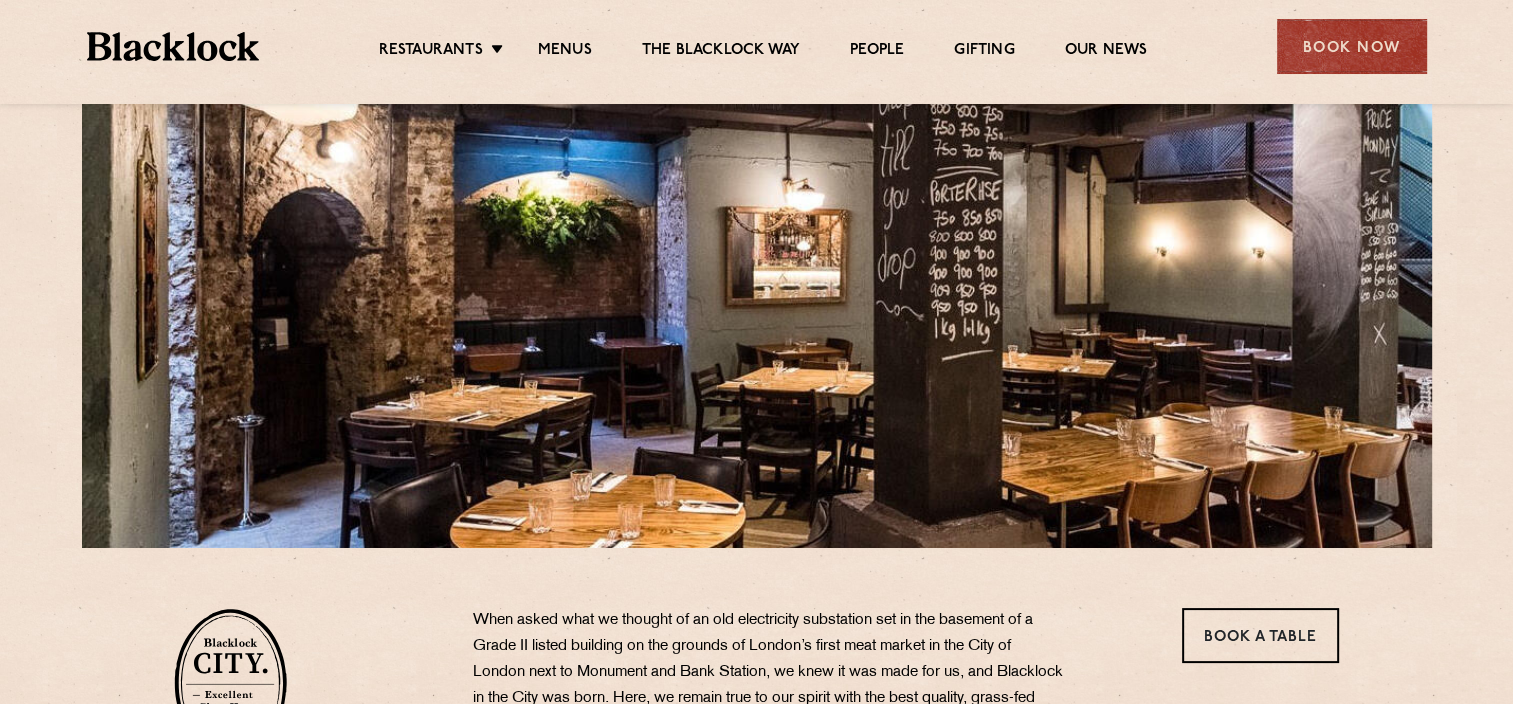 scroll, scrollTop: 400, scrollLeft: 0, axis: vertical 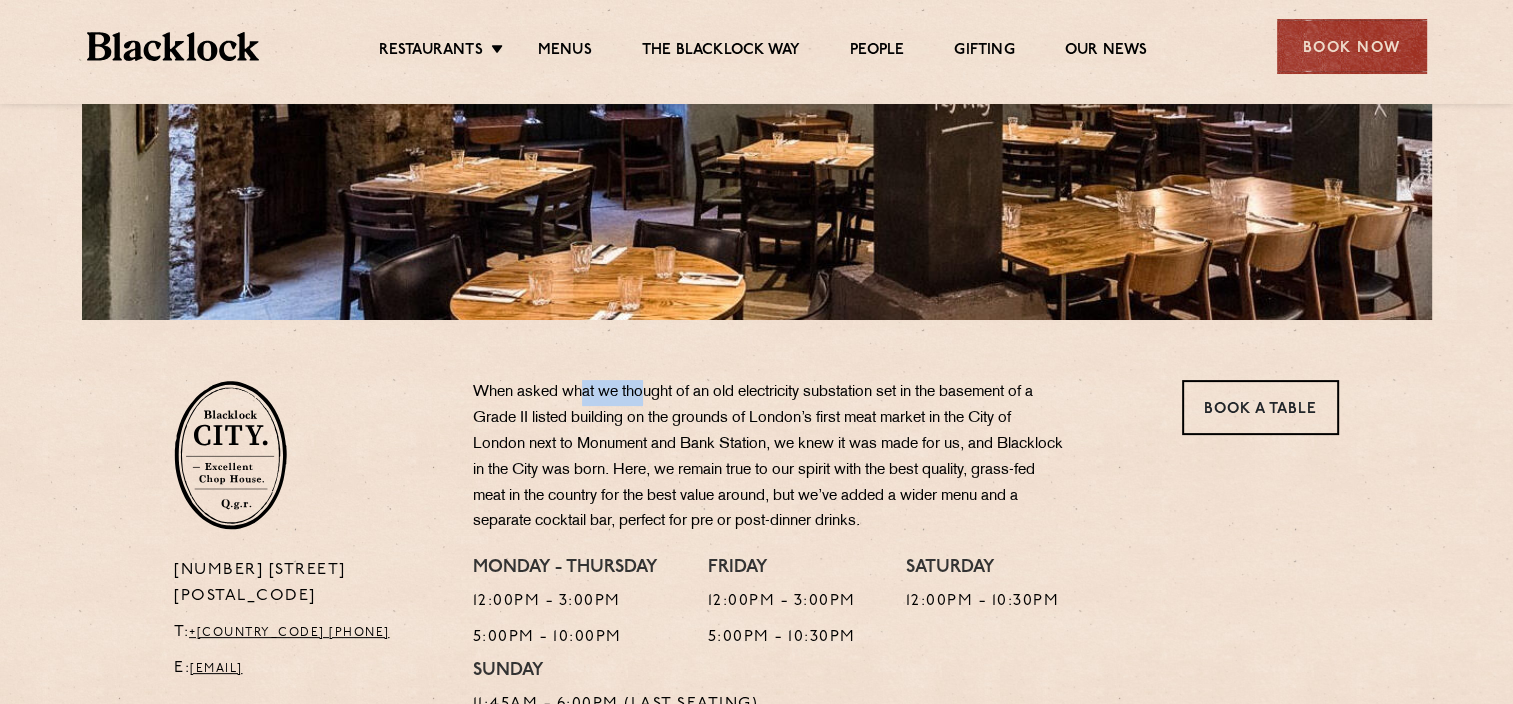 drag, startPoint x: 583, startPoint y: 385, endPoint x: 730, endPoint y: 422, distance: 151.58496 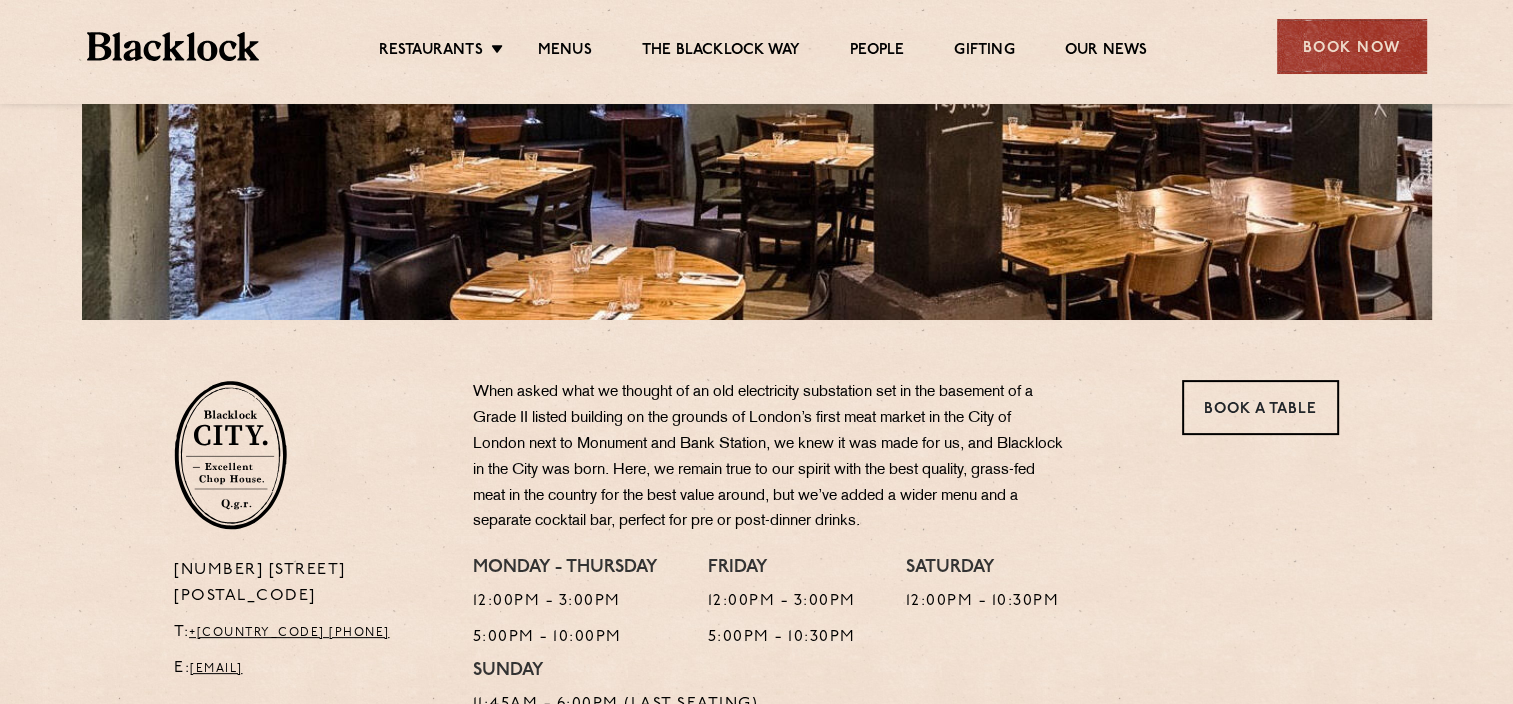 drag, startPoint x: 732, startPoint y: 422, endPoint x: 793, endPoint y: 481, distance: 84.8646 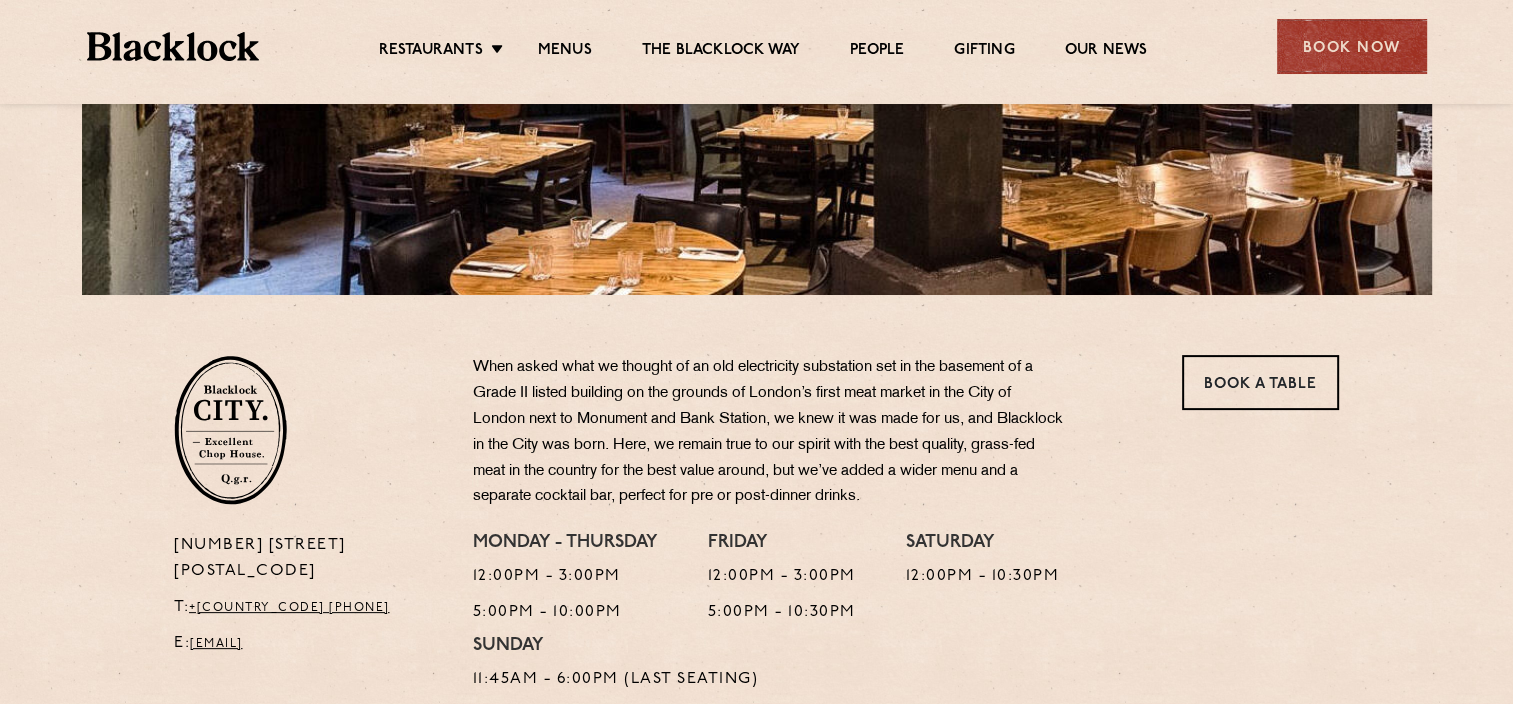scroll, scrollTop: 500, scrollLeft: 0, axis: vertical 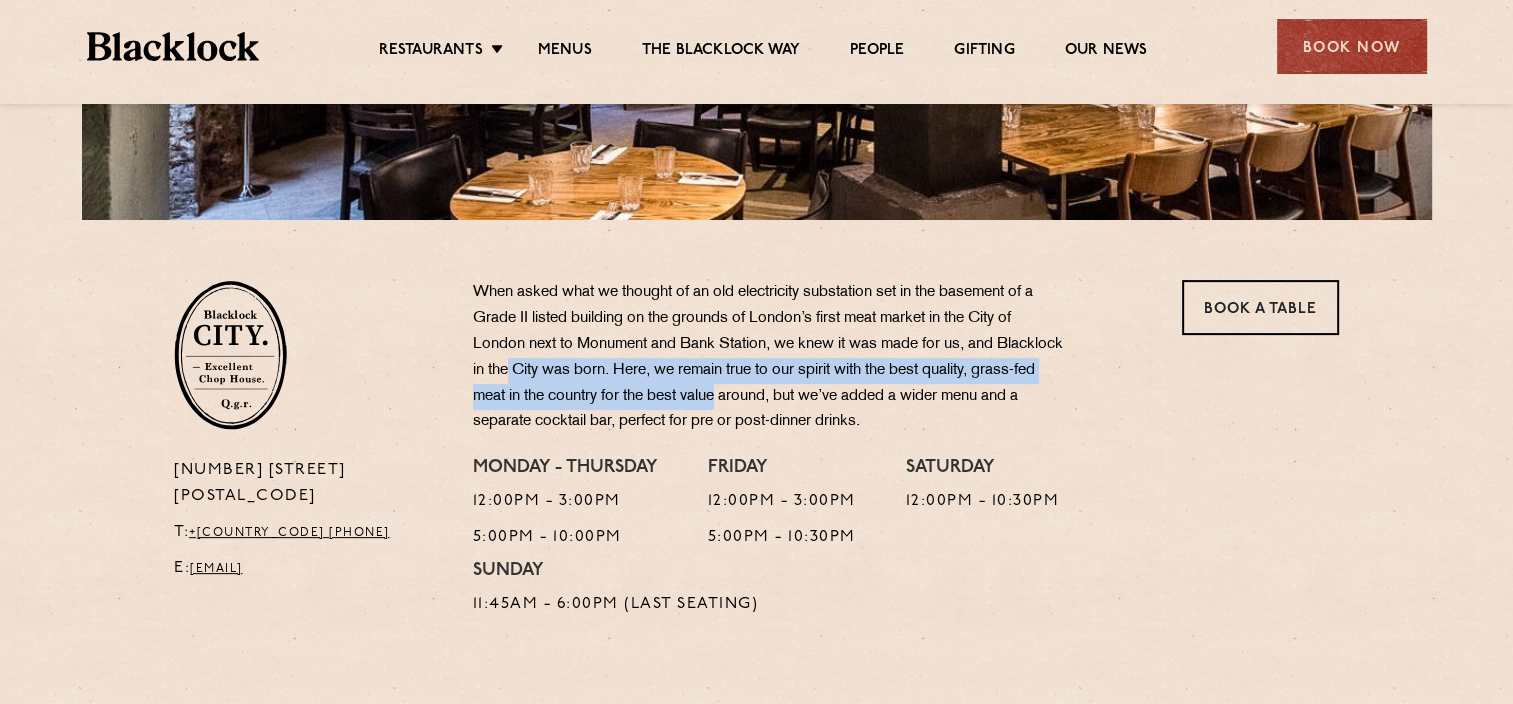 drag, startPoint x: 580, startPoint y: 383, endPoint x: 792, endPoint y: 404, distance: 213.03755 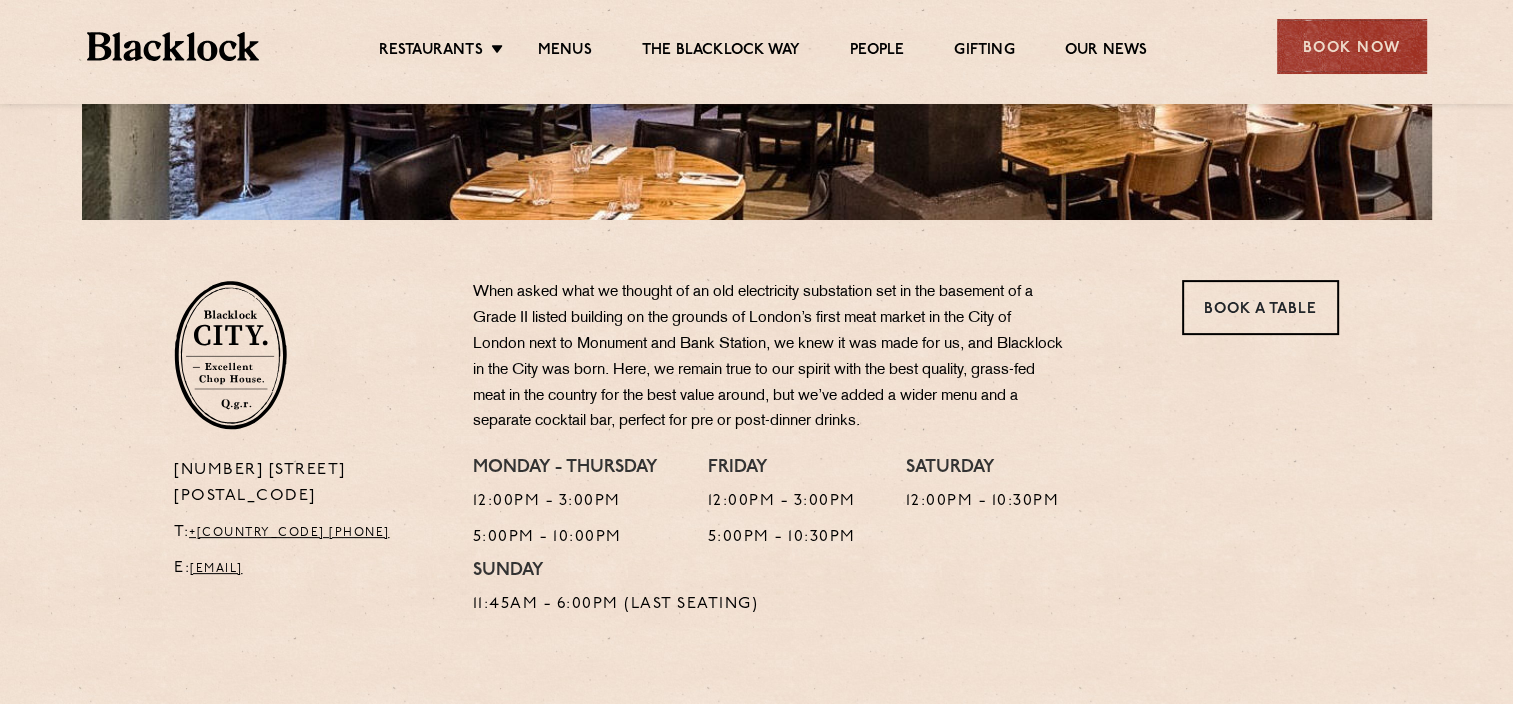 drag, startPoint x: 792, startPoint y: 404, endPoint x: 815, endPoint y: 448, distance: 49.648766 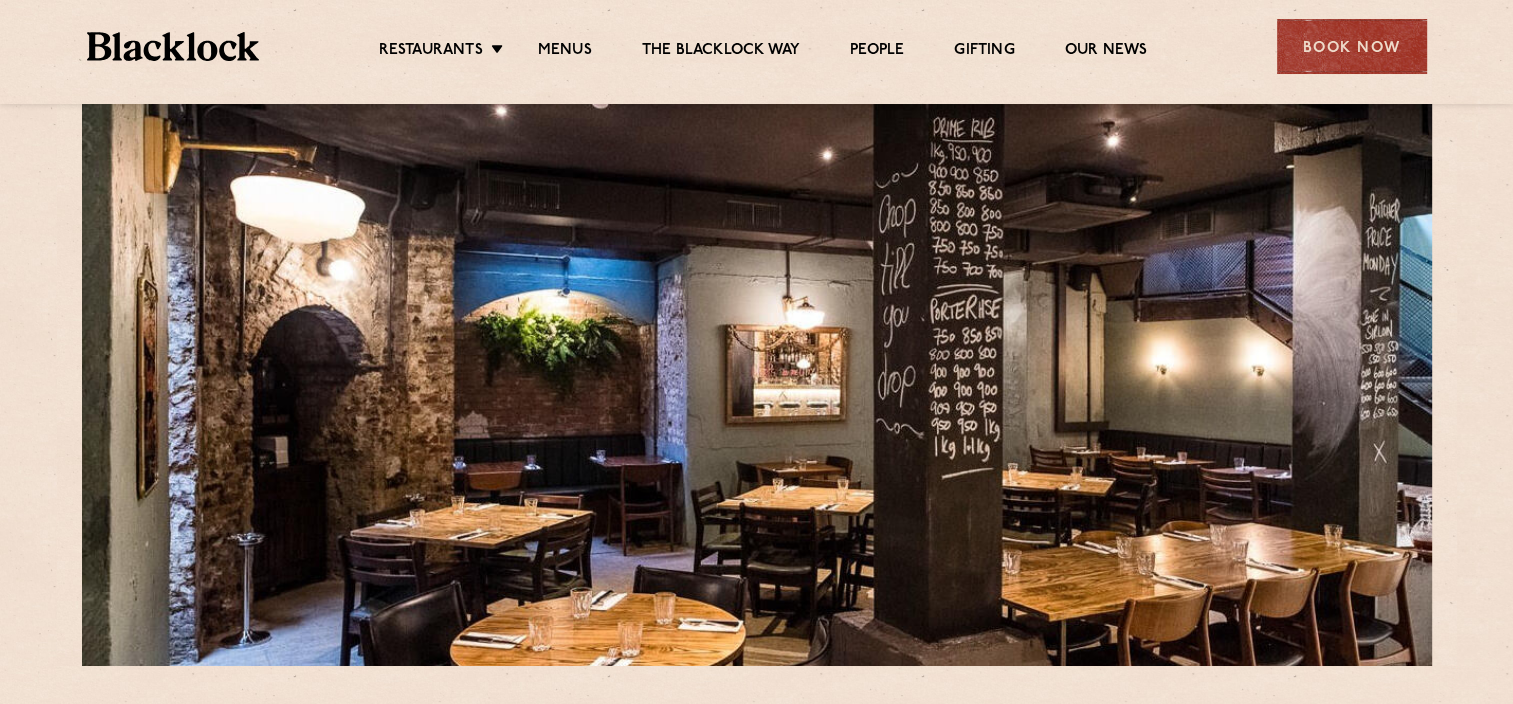 scroll, scrollTop: 100, scrollLeft: 0, axis: vertical 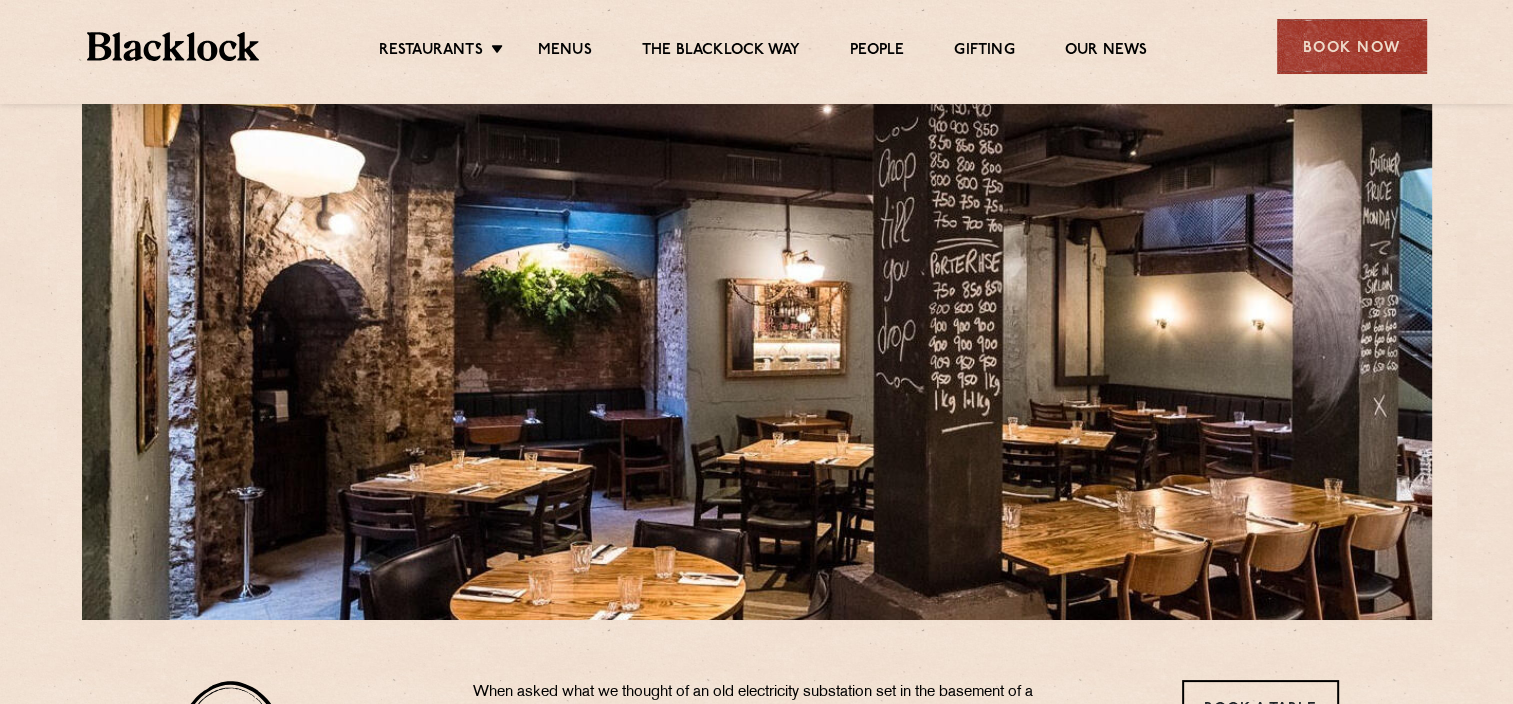 click on "Restaurants Soho City Shoreditch Covent Garden Canary Wharf Manchester Birmingham Menus The Blacklock Way People Gifting Our News" at bounding box center (762, 47) 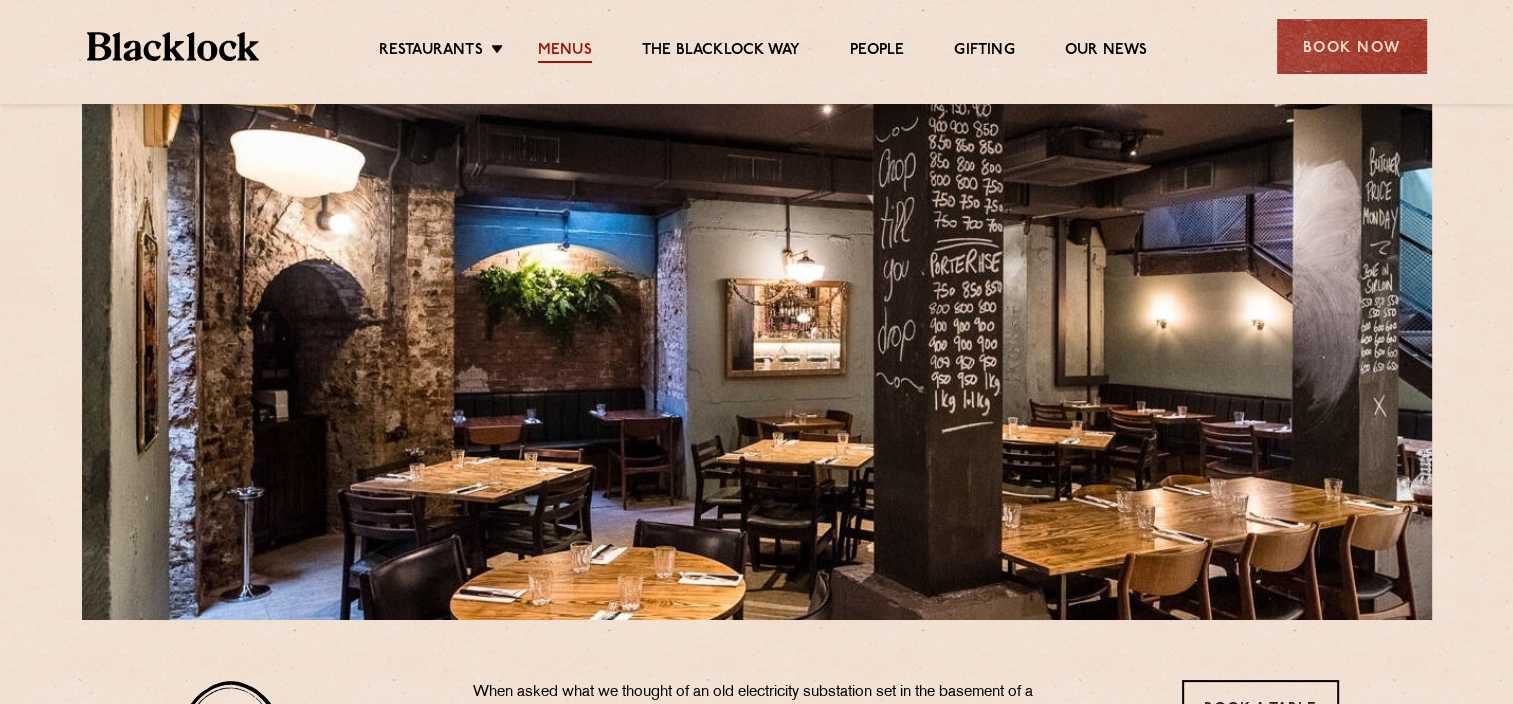 click on "Menus" at bounding box center (565, 52) 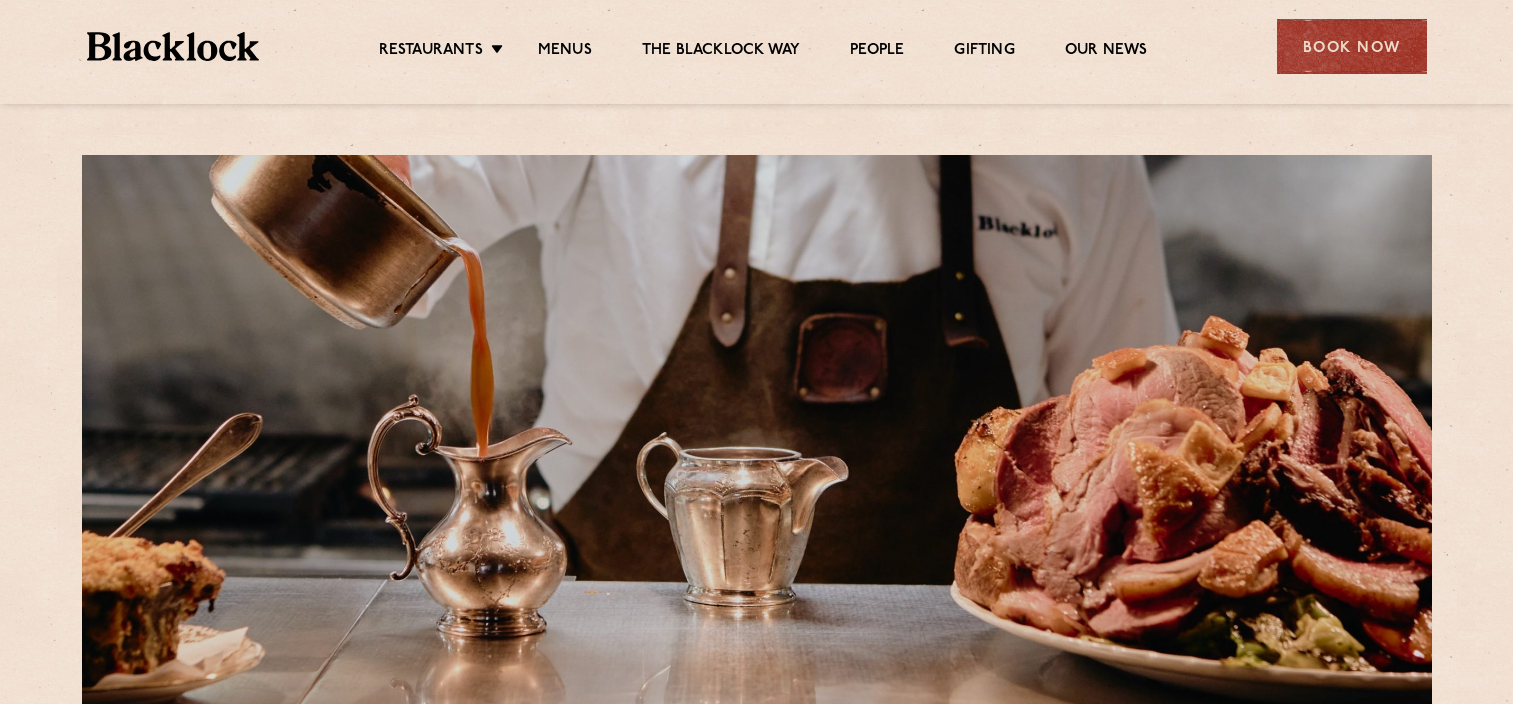 scroll, scrollTop: 0, scrollLeft: 0, axis: both 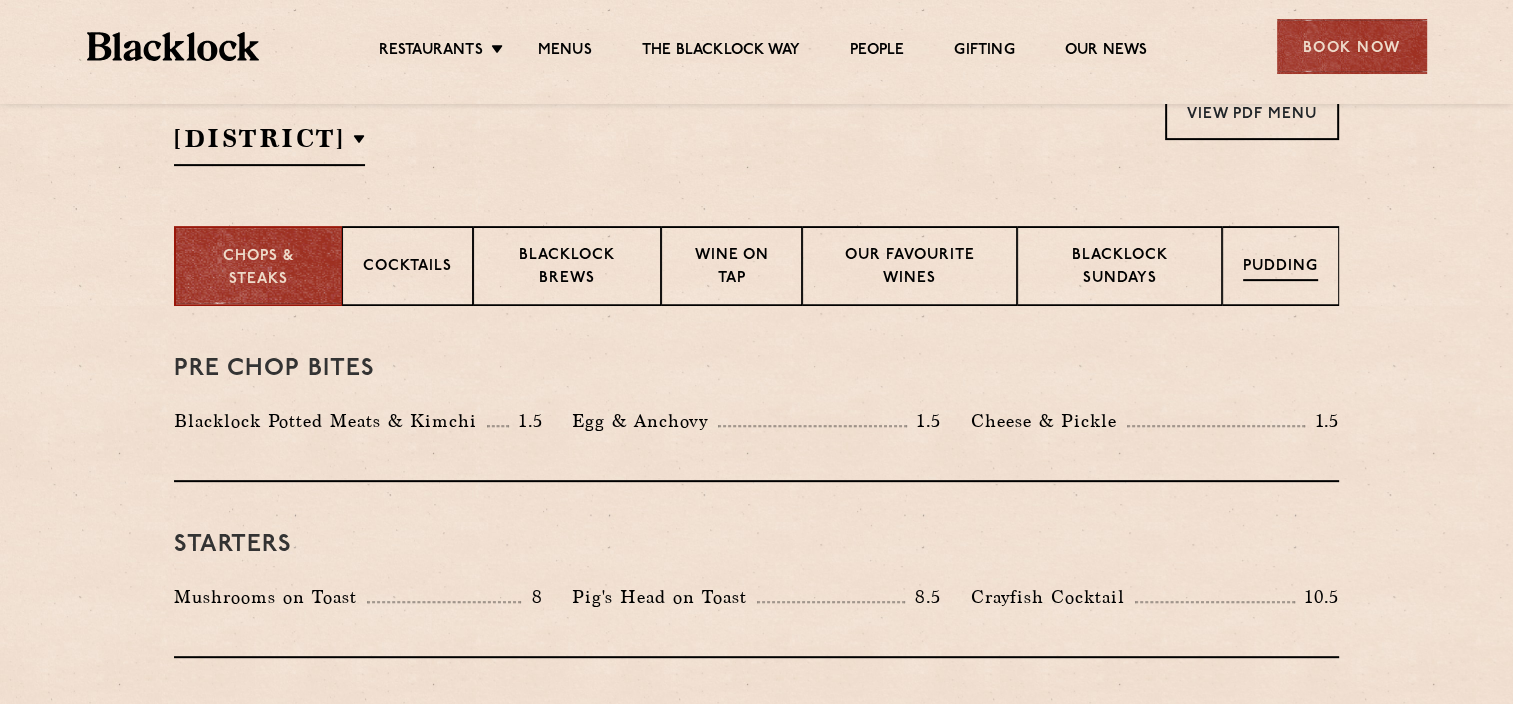 click on "Pudding" at bounding box center [1280, 268] 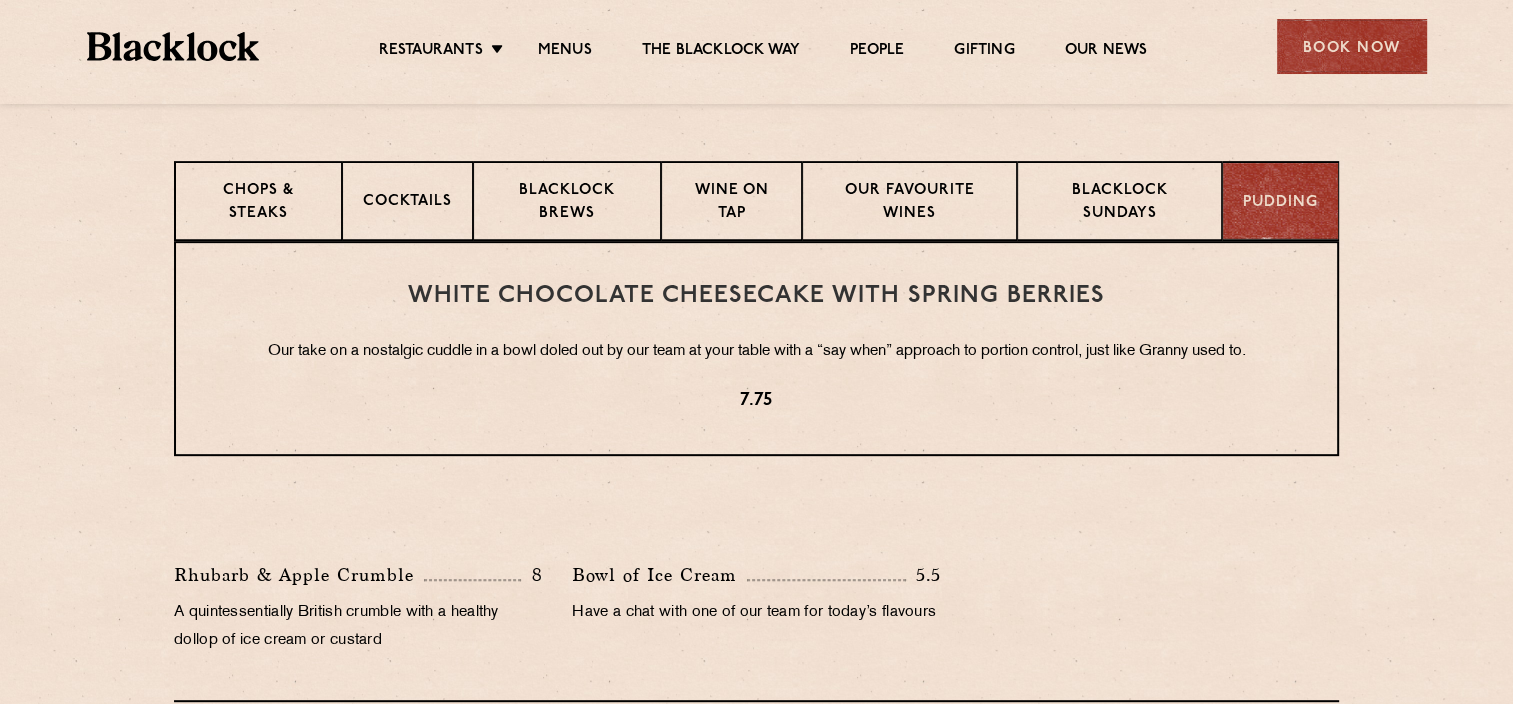 scroll, scrollTop: 800, scrollLeft: 0, axis: vertical 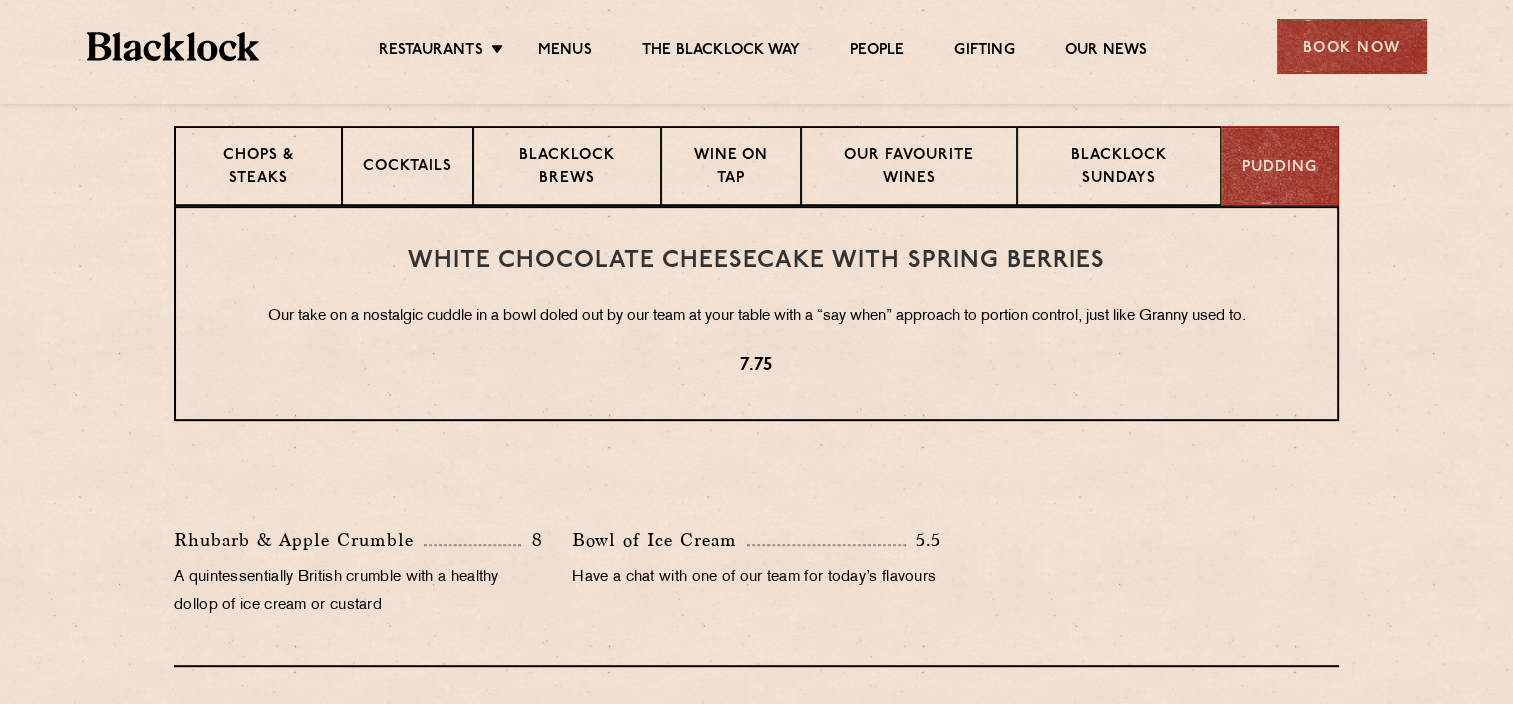click on "White Chocolate Cheesecake with Spring Berries Our take on a nostalgic cuddle in a bowl doled out by our team at your table with a “say when” approach to portion control, just like Granny used to. 7.75" at bounding box center (756, 313) 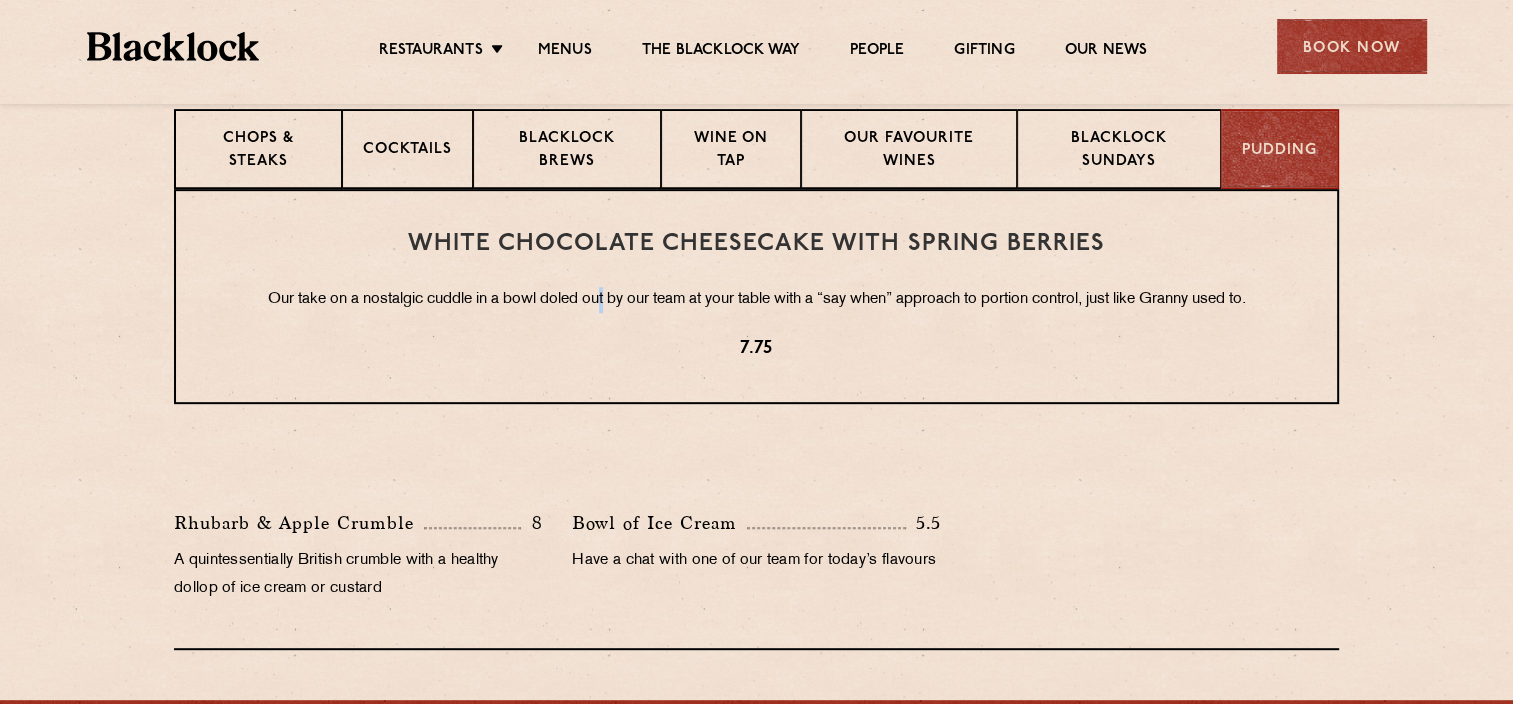 scroll, scrollTop: 800, scrollLeft: 0, axis: vertical 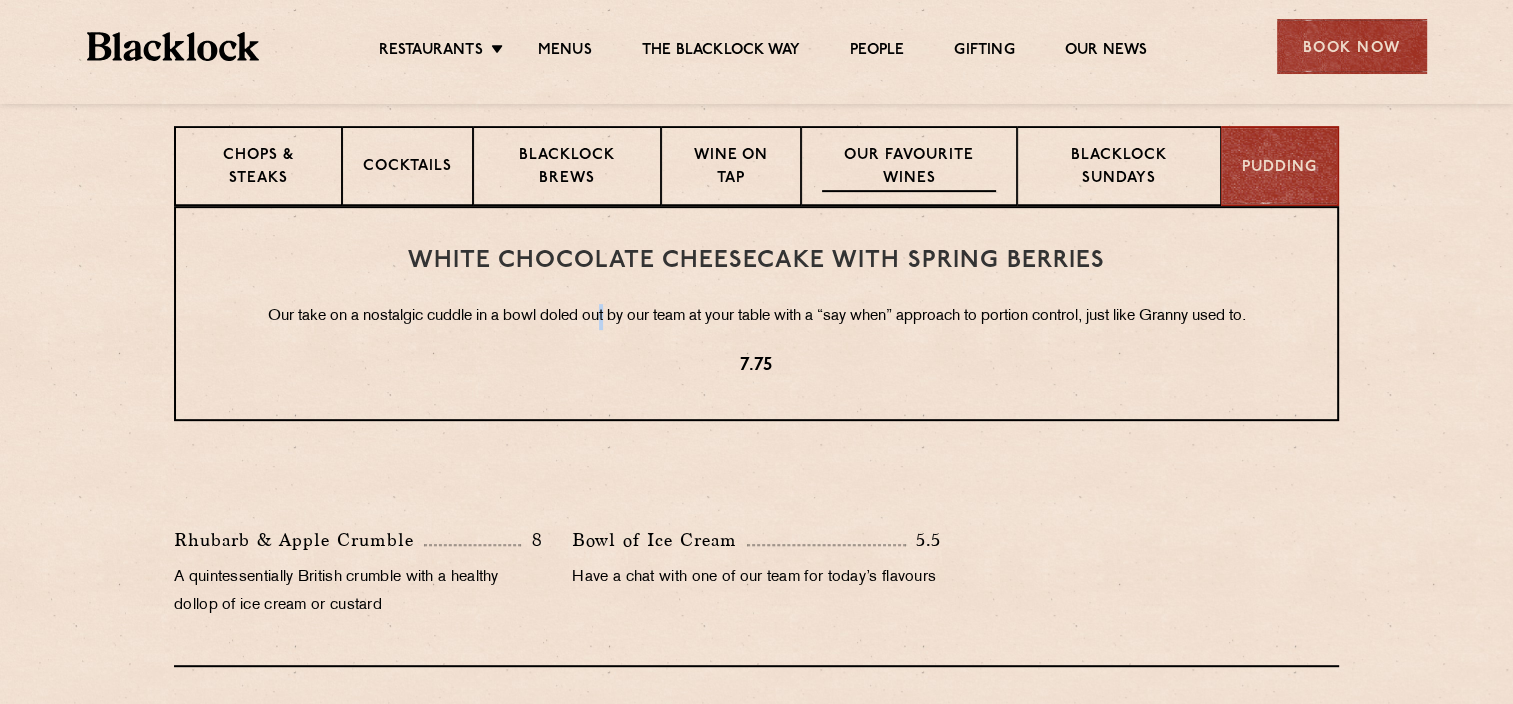 click on "Our favourite wines" at bounding box center (908, 168) 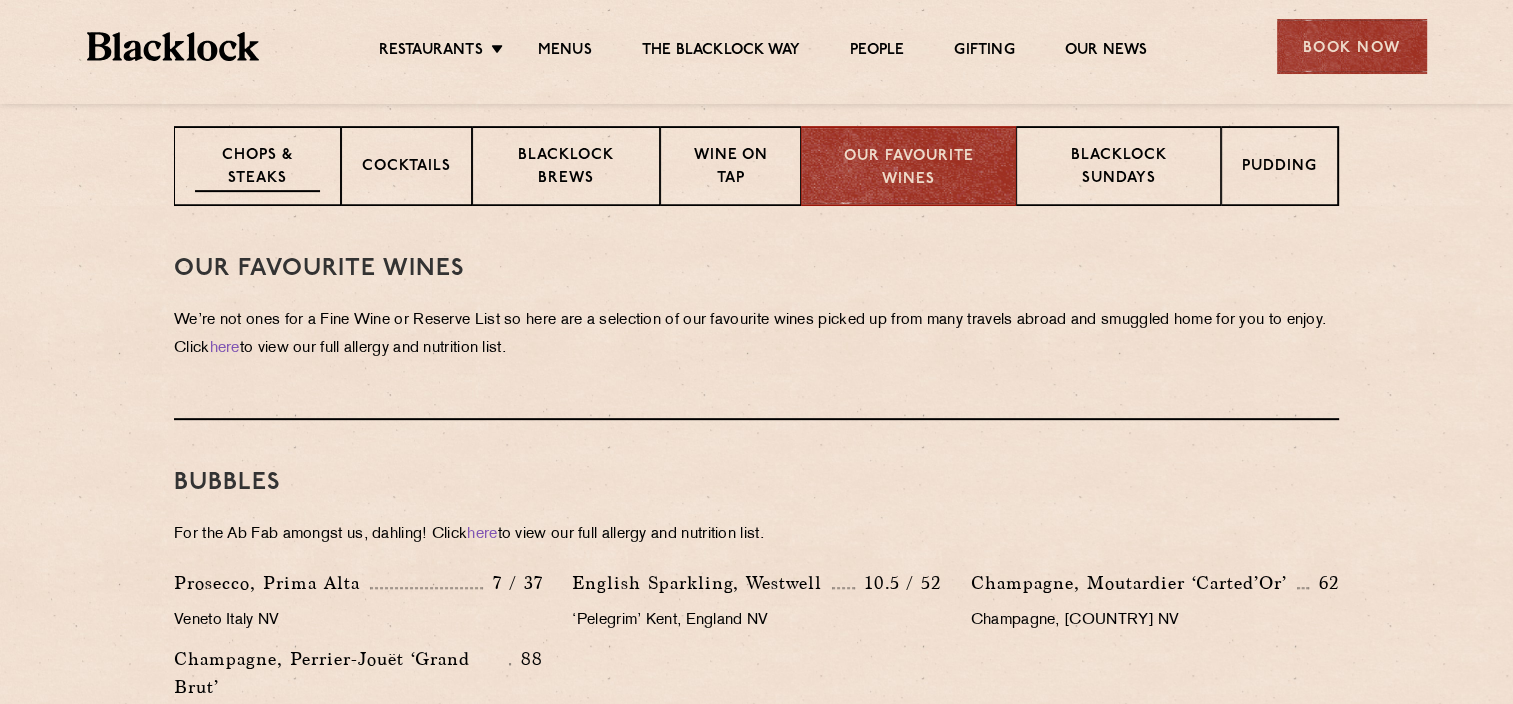 click on "Chops & Steaks" at bounding box center (257, 168) 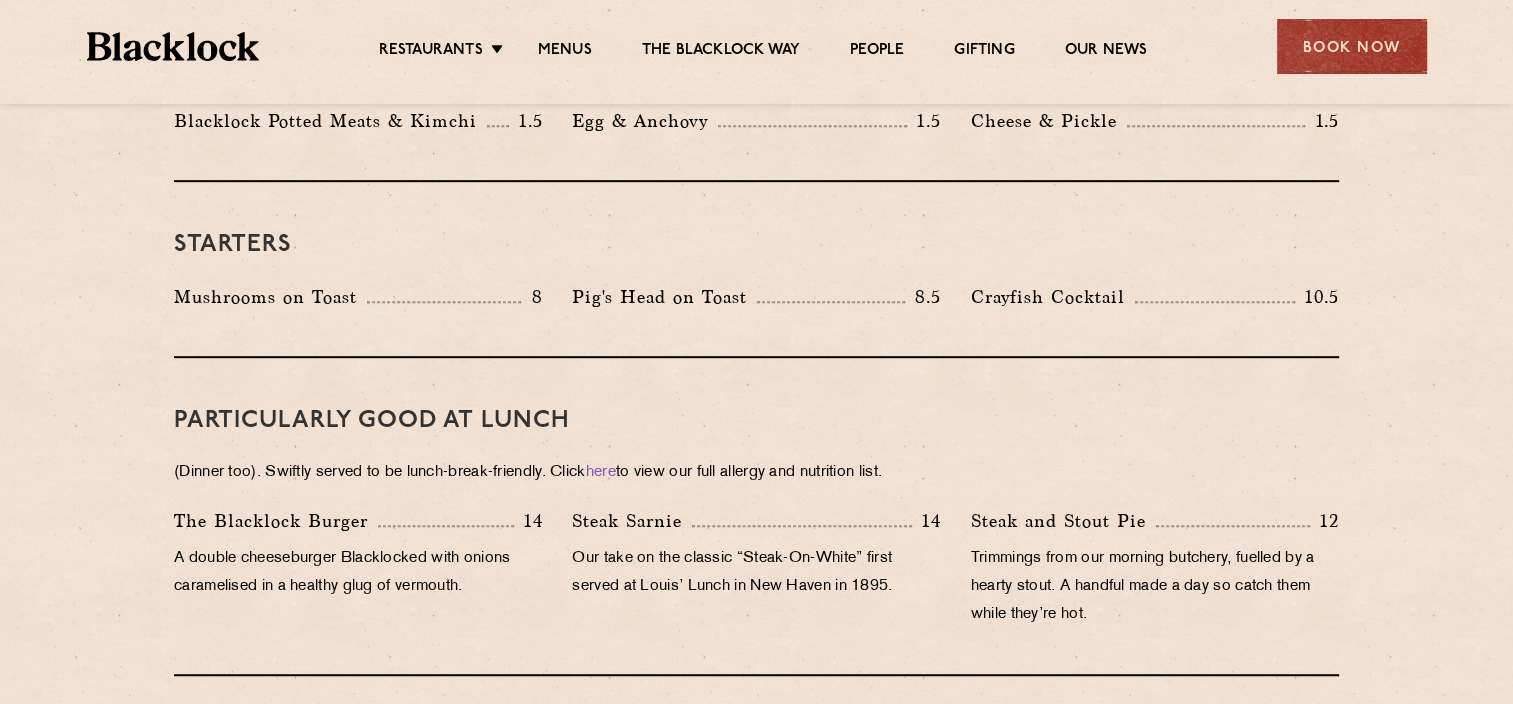 scroll, scrollTop: 800, scrollLeft: 0, axis: vertical 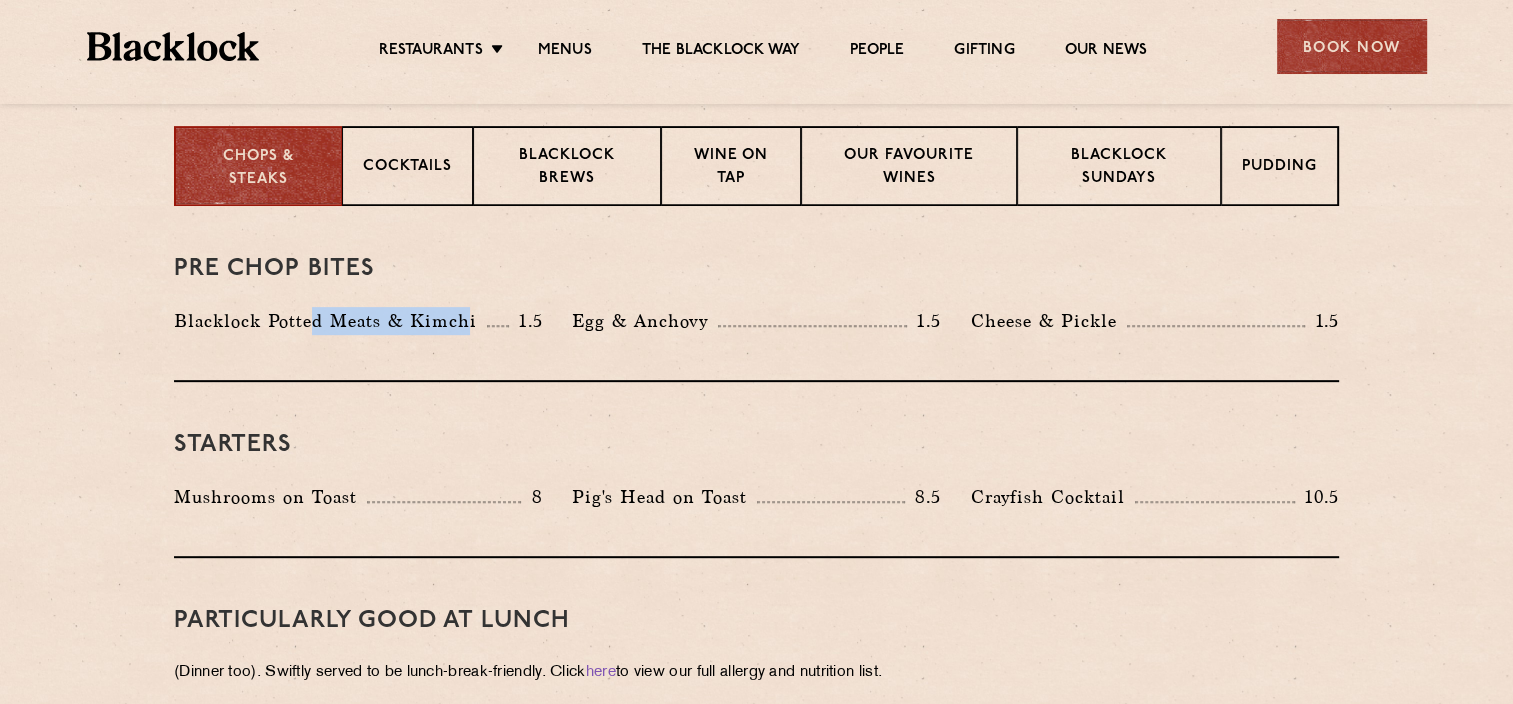 drag, startPoint x: 314, startPoint y: 313, endPoint x: 472, endPoint y: 313, distance: 158 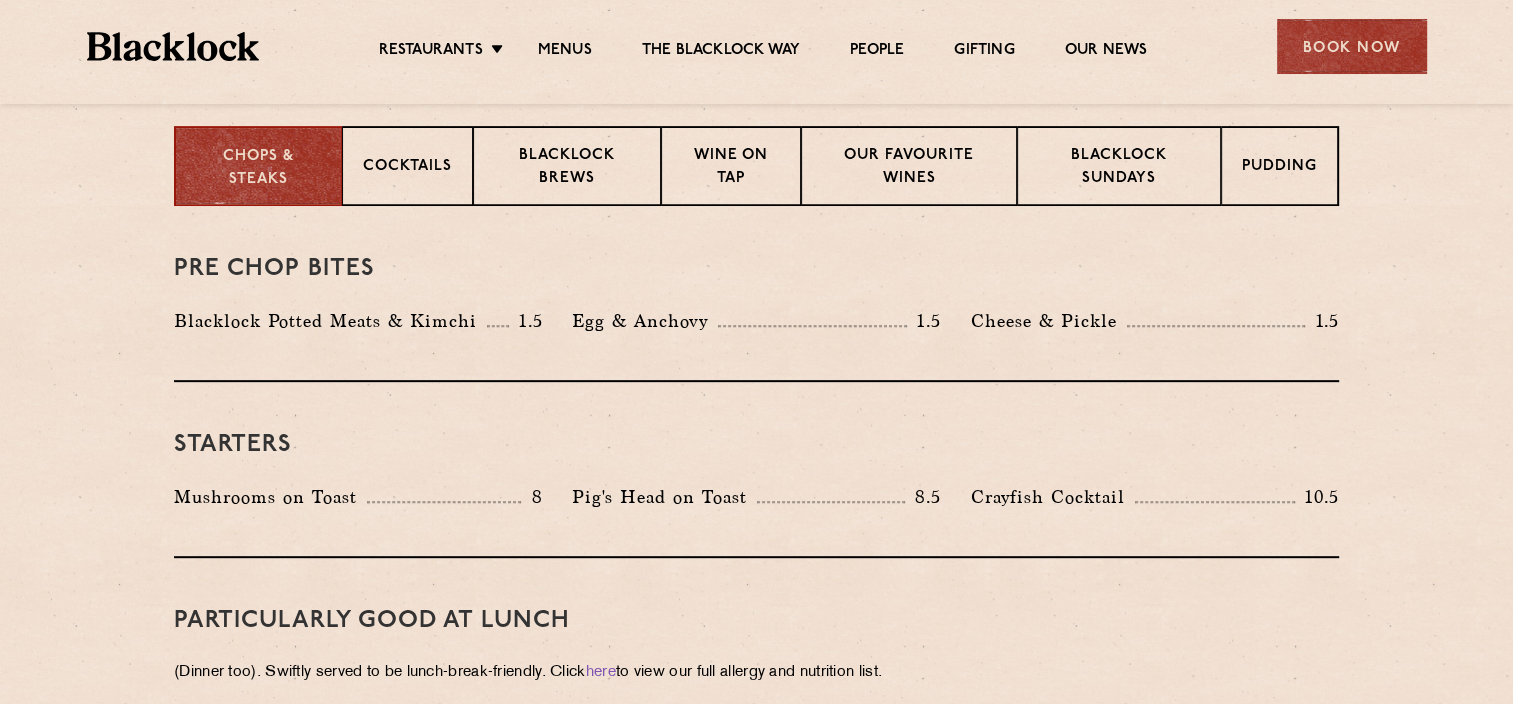 drag, startPoint x: 472, startPoint y: 313, endPoint x: 616, endPoint y: 362, distance: 152.10852 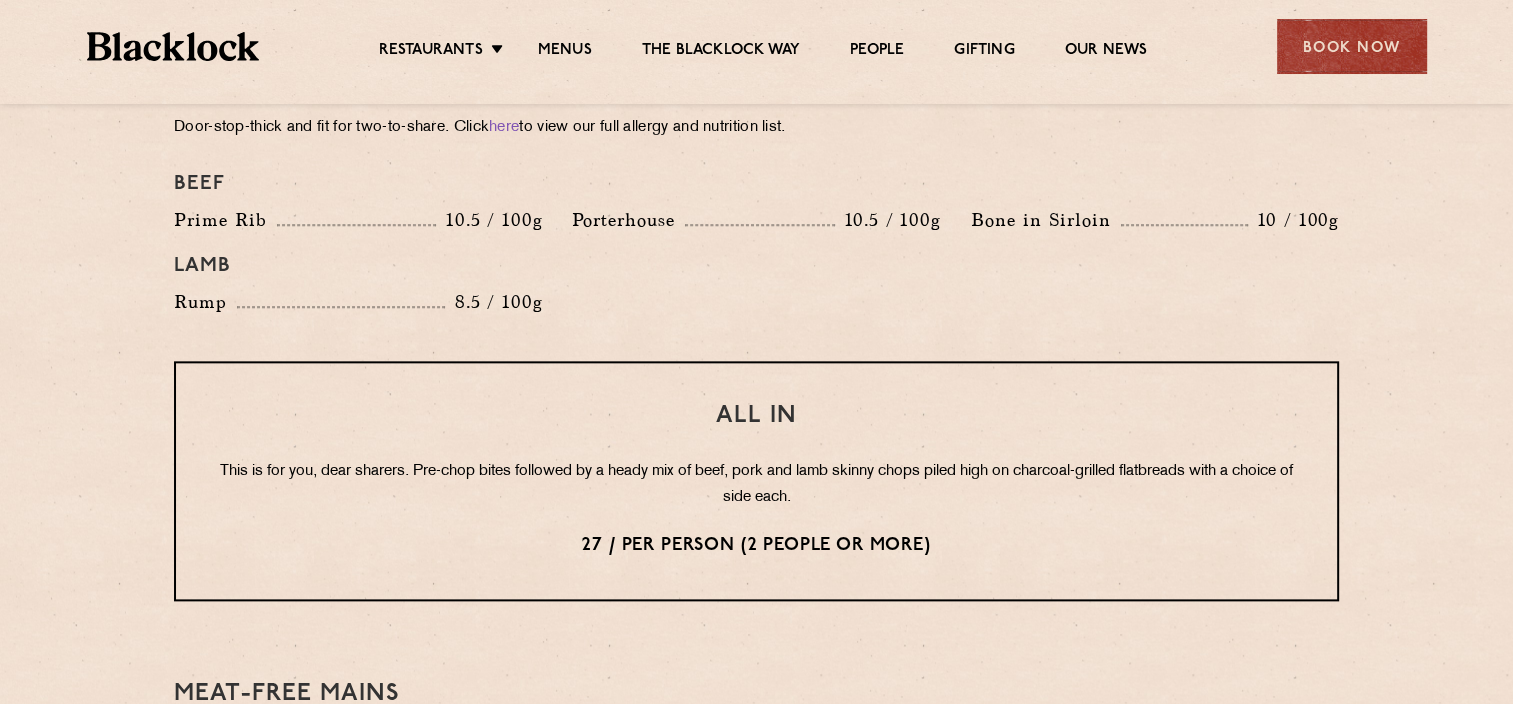 scroll, scrollTop: 2500, scrollLeft: 0, axis: vertical 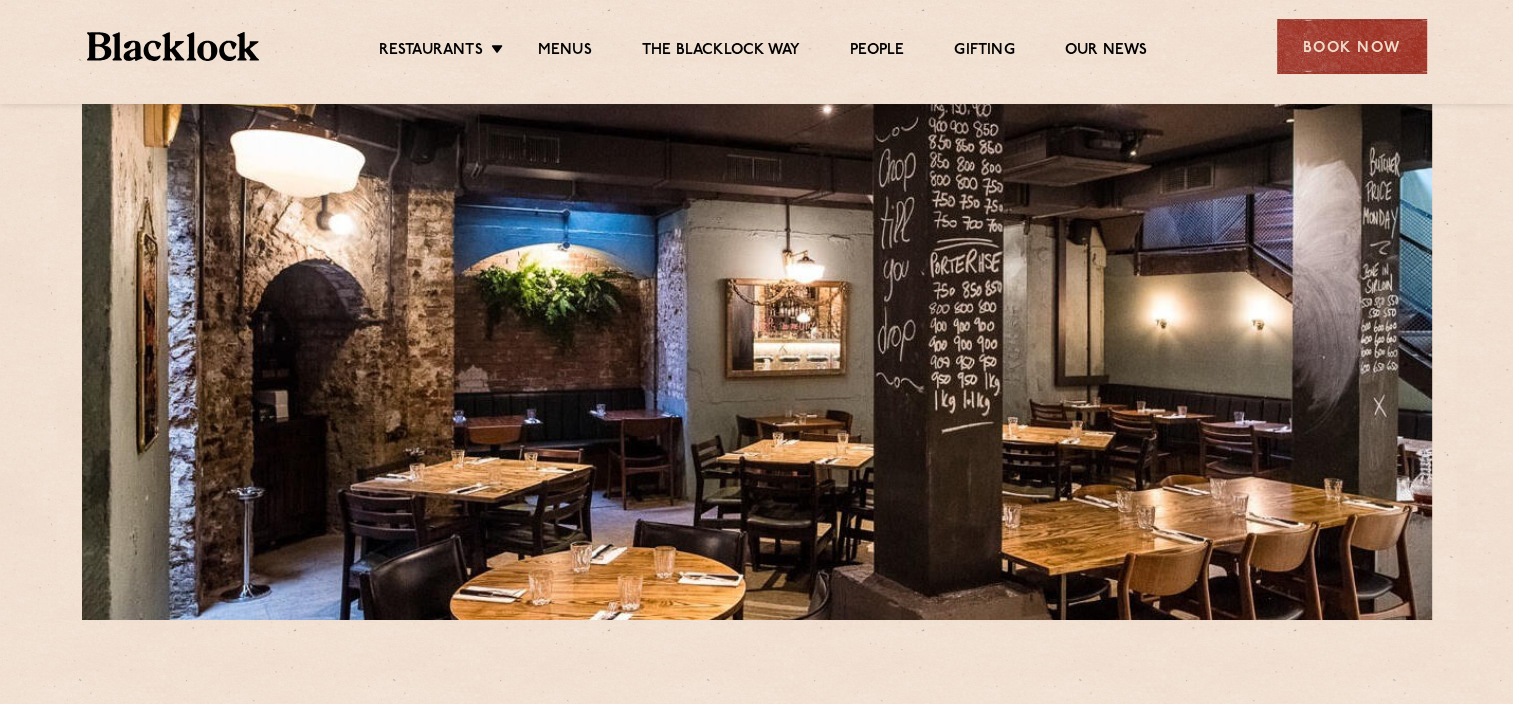 click on "Restaurants [CITY] [CITY] [CITY] [CITY] [CITY] [CITY] [CITY] [CITY] Menus The Blacklock Way People Gifting Our News" at bounding box center (762, 47) 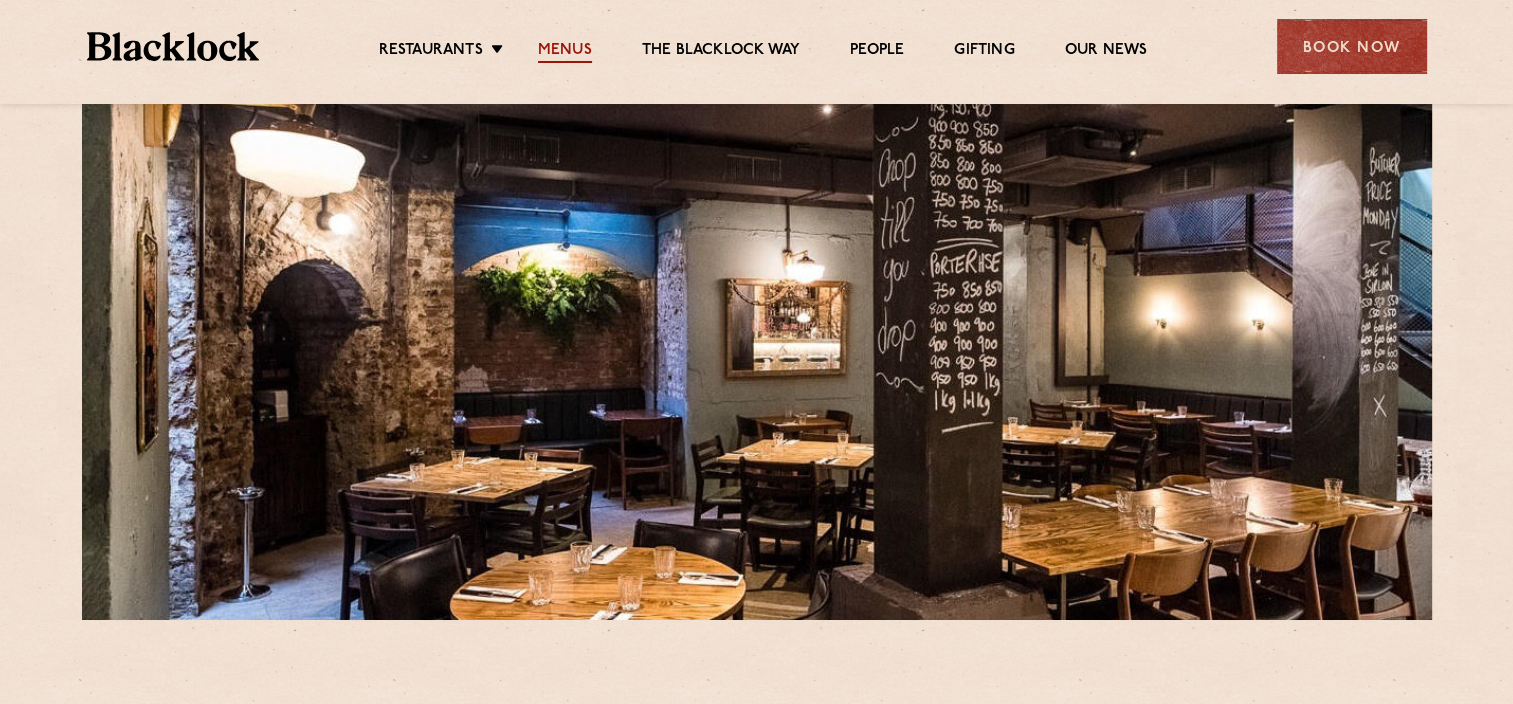 click on "Menus" at bounding box center (565, 52) 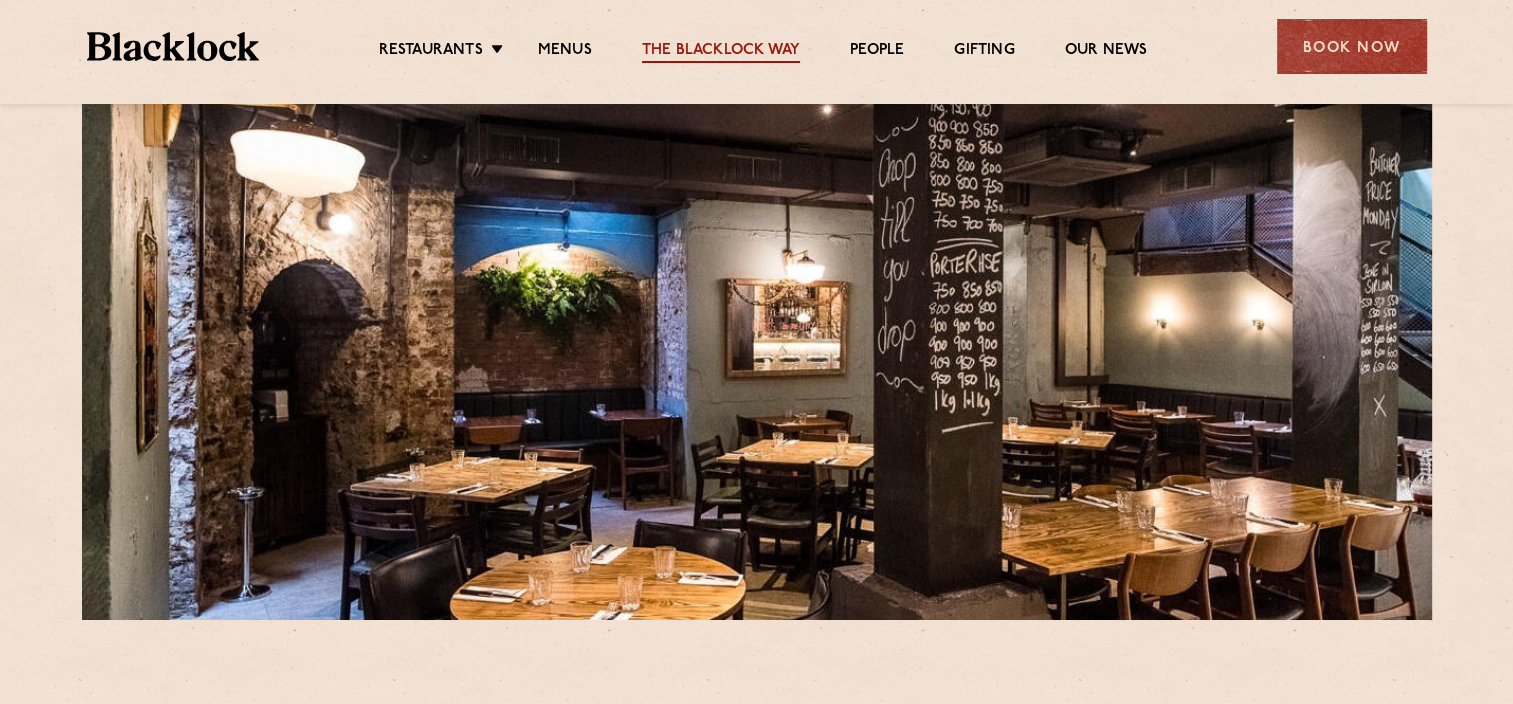 click on "The Blacklock Way" at bounding box center [721, 52] 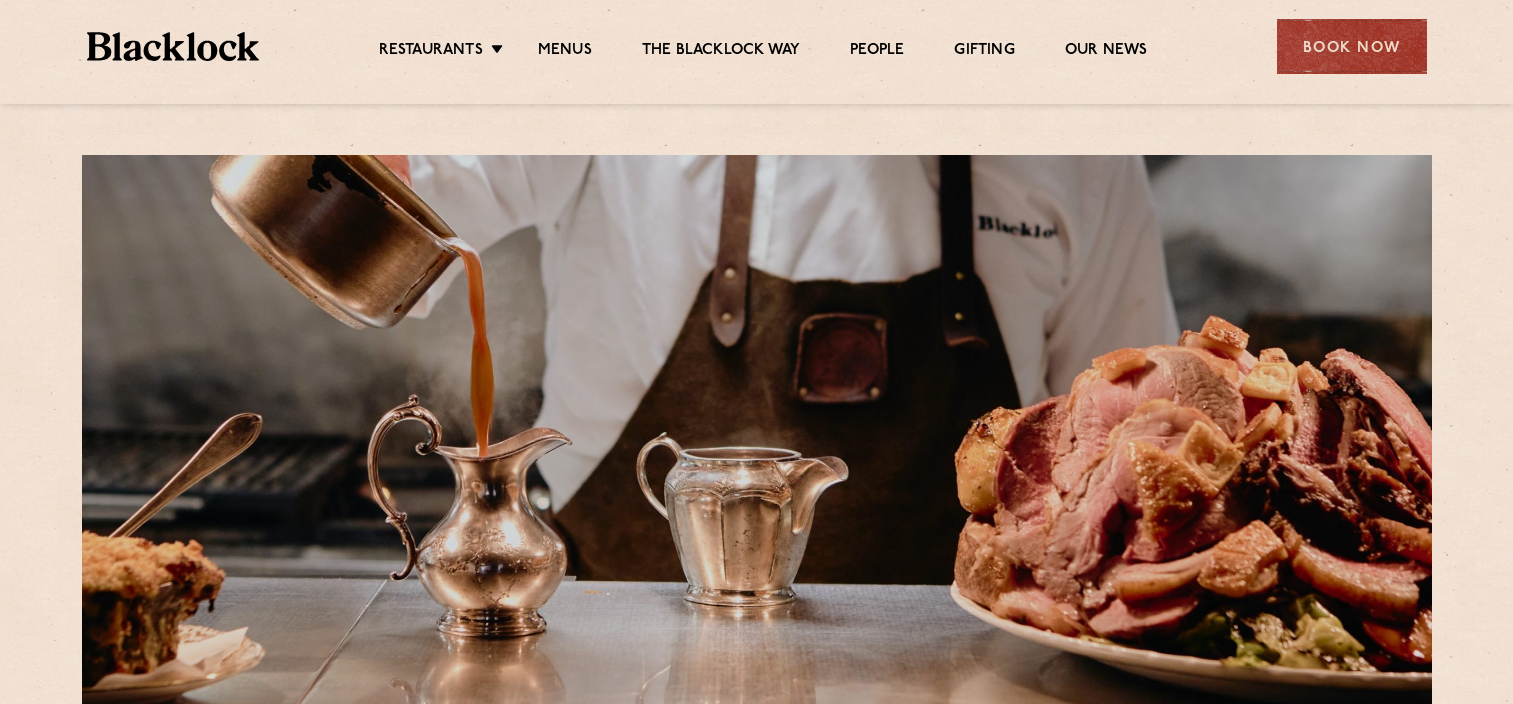 scroll, scrollTop: 0, scrollLeft: 0, axis: both 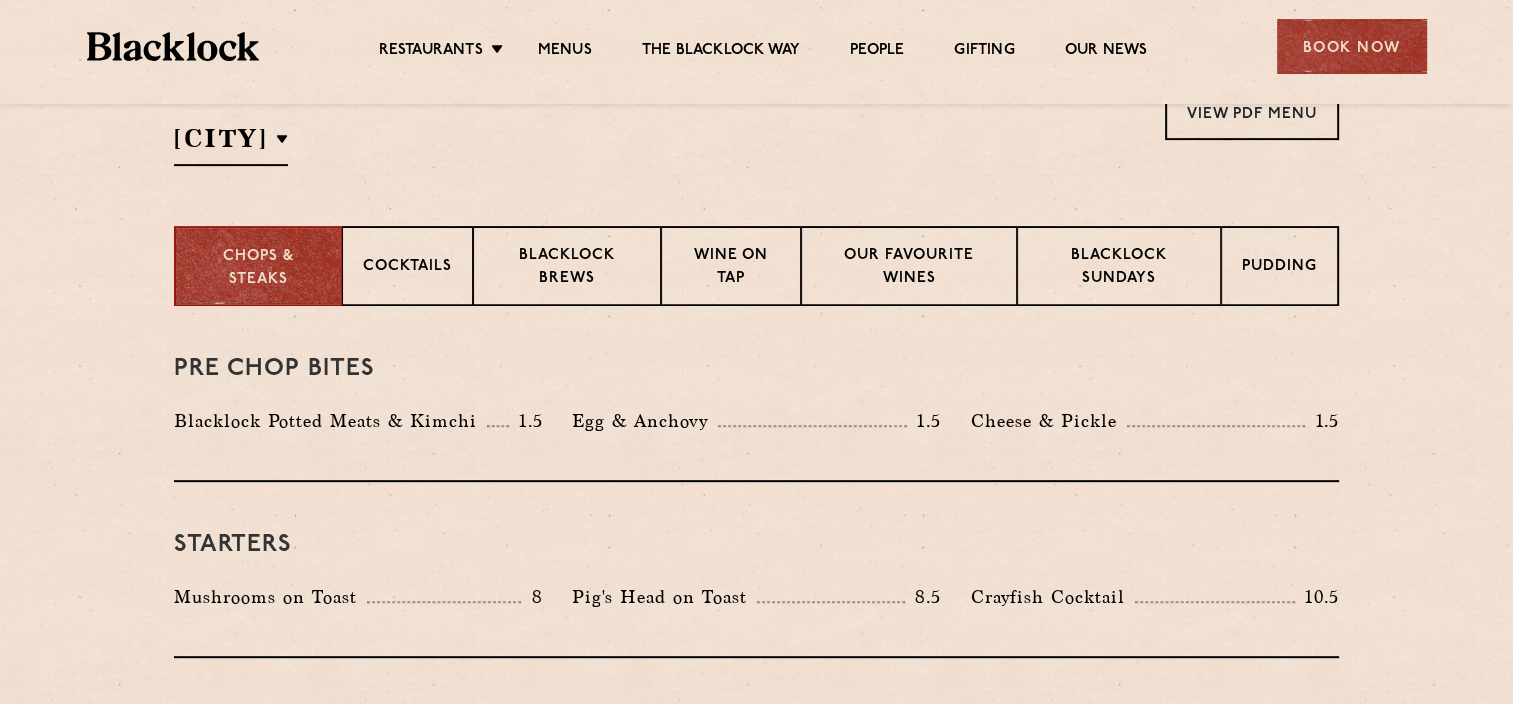 click on "Select a restaurant SOHO Soho Birmingham City Shoreditch Covent Garden Canary Wharf Manchester" at bounding box center (254, 125) 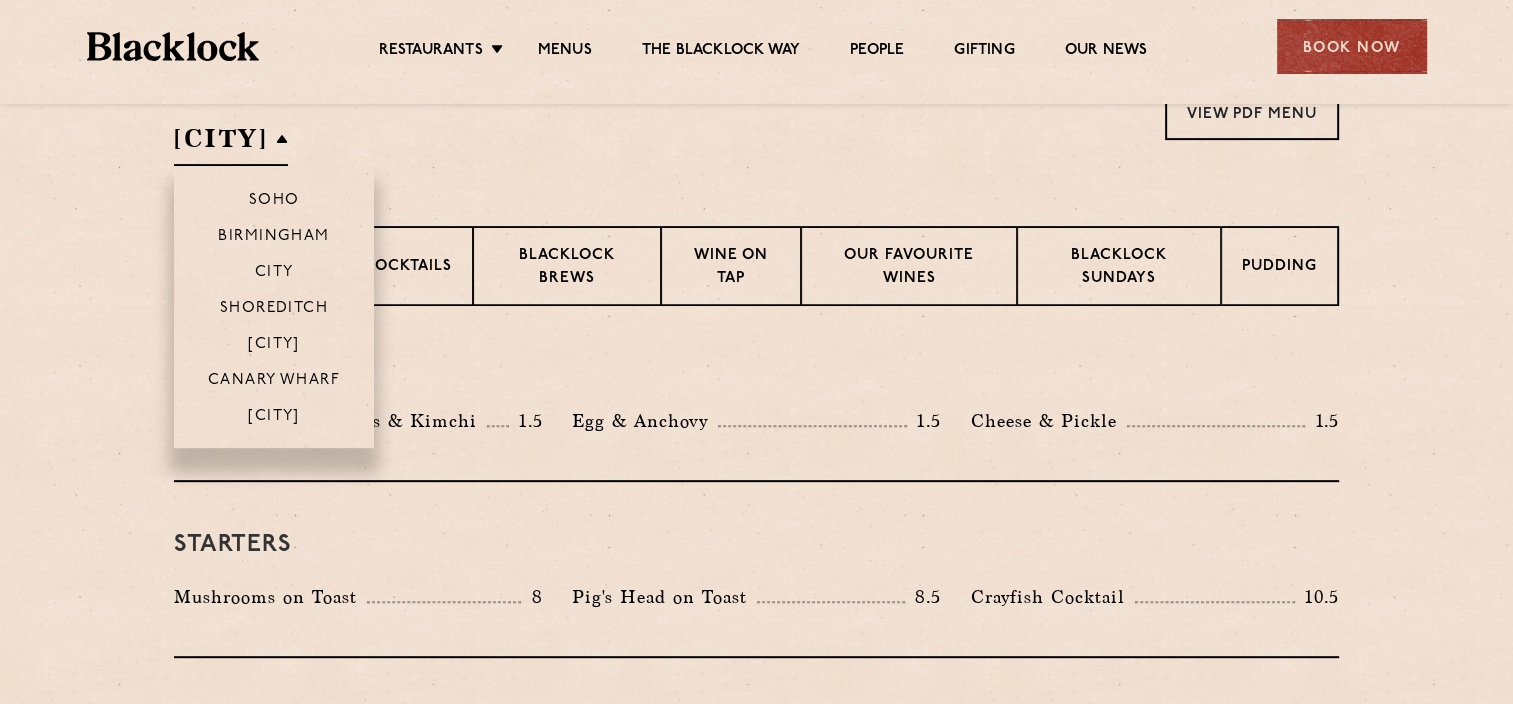 click on "[CITY]" at bounding box center (231, 143) 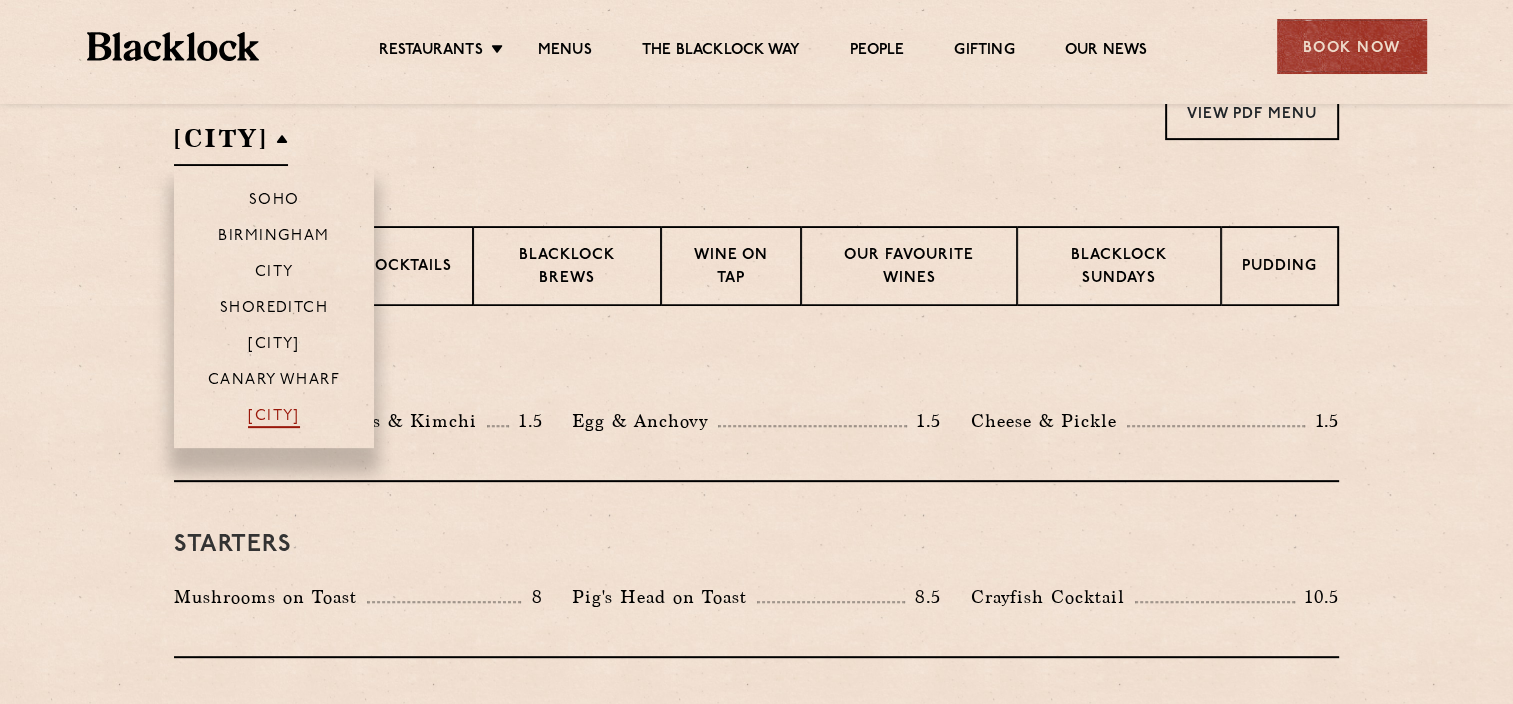 click on "[CITY]" at bounding box center [274, 418] 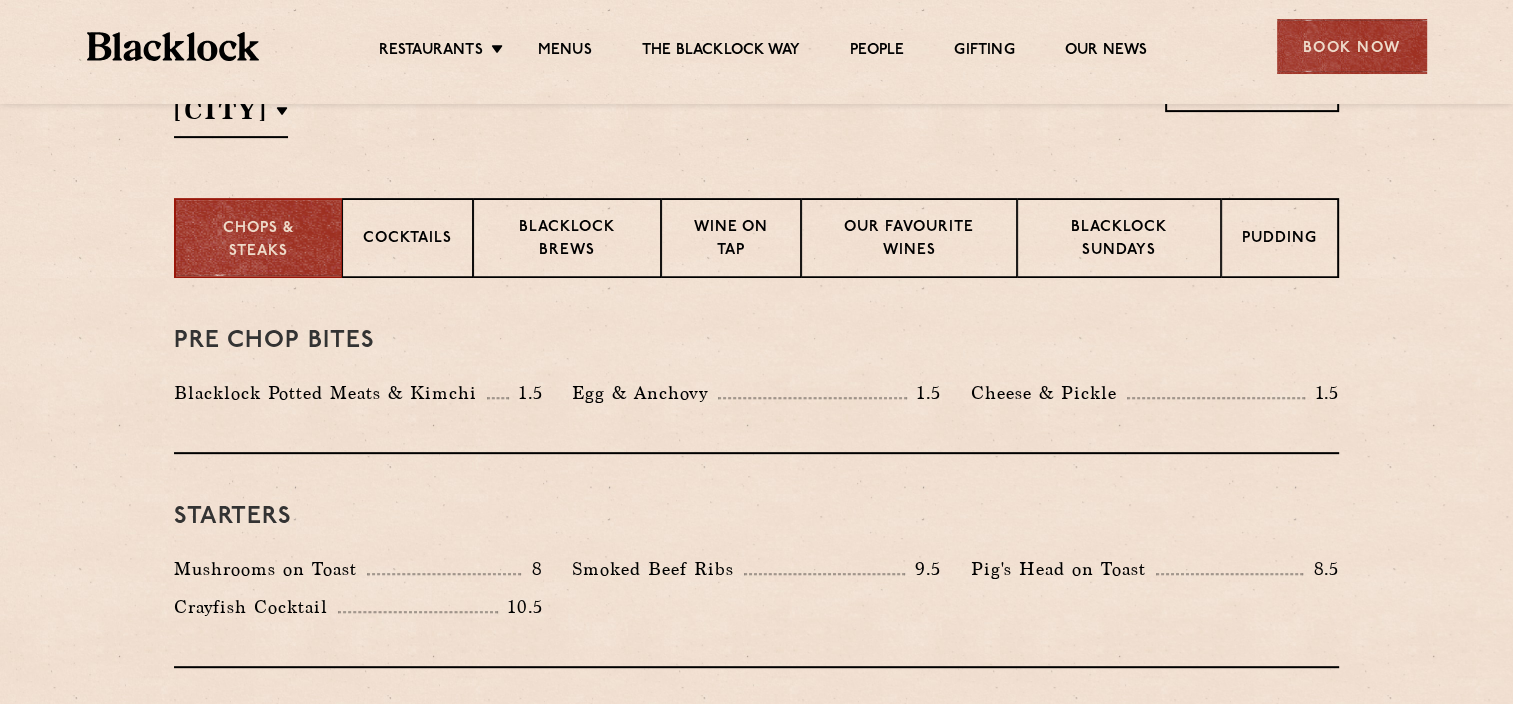 scroll, scrollTop: 1000, scrollLeft: 0, axis: vertical 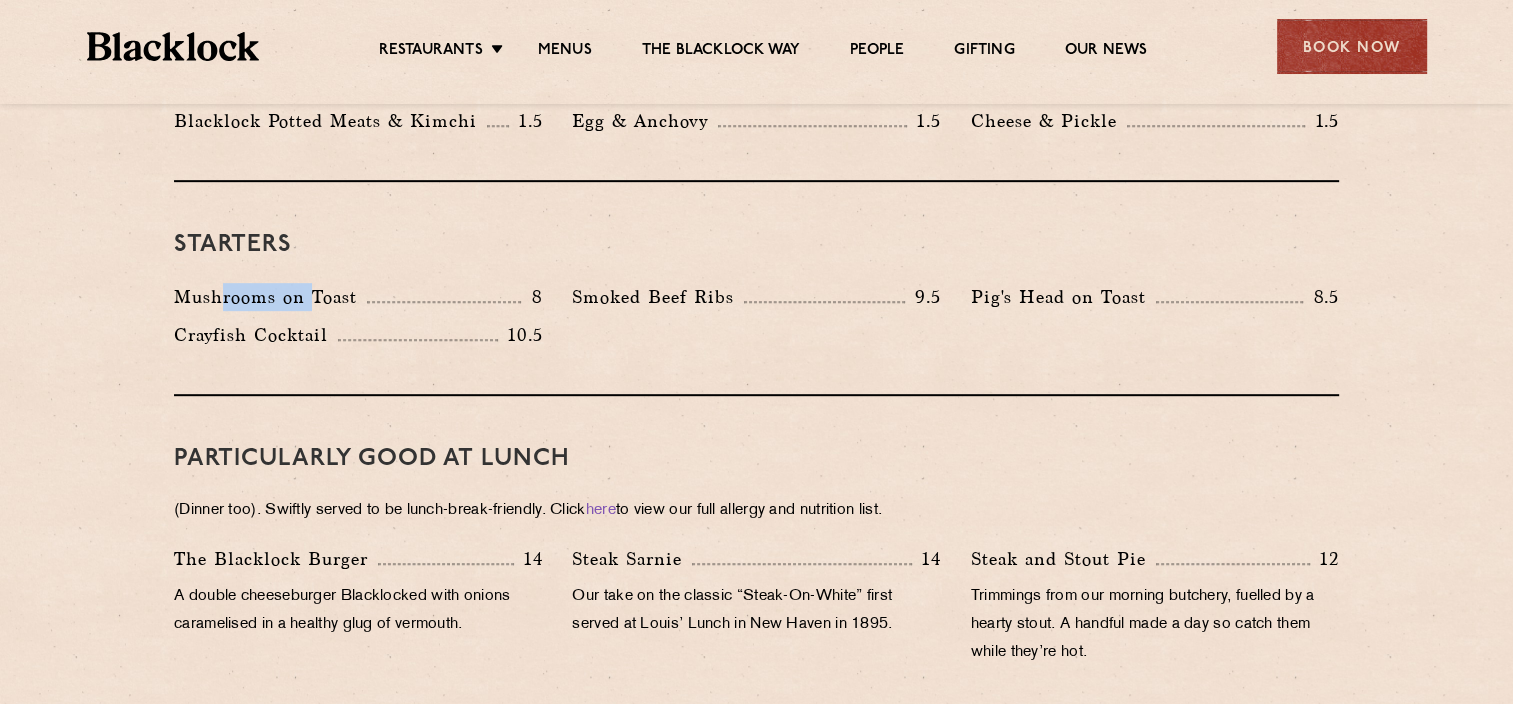 drag, startPoint x: 222, startPoint y: 272, endPoint x: 316, endPoint y: 292, distance: 96.10411 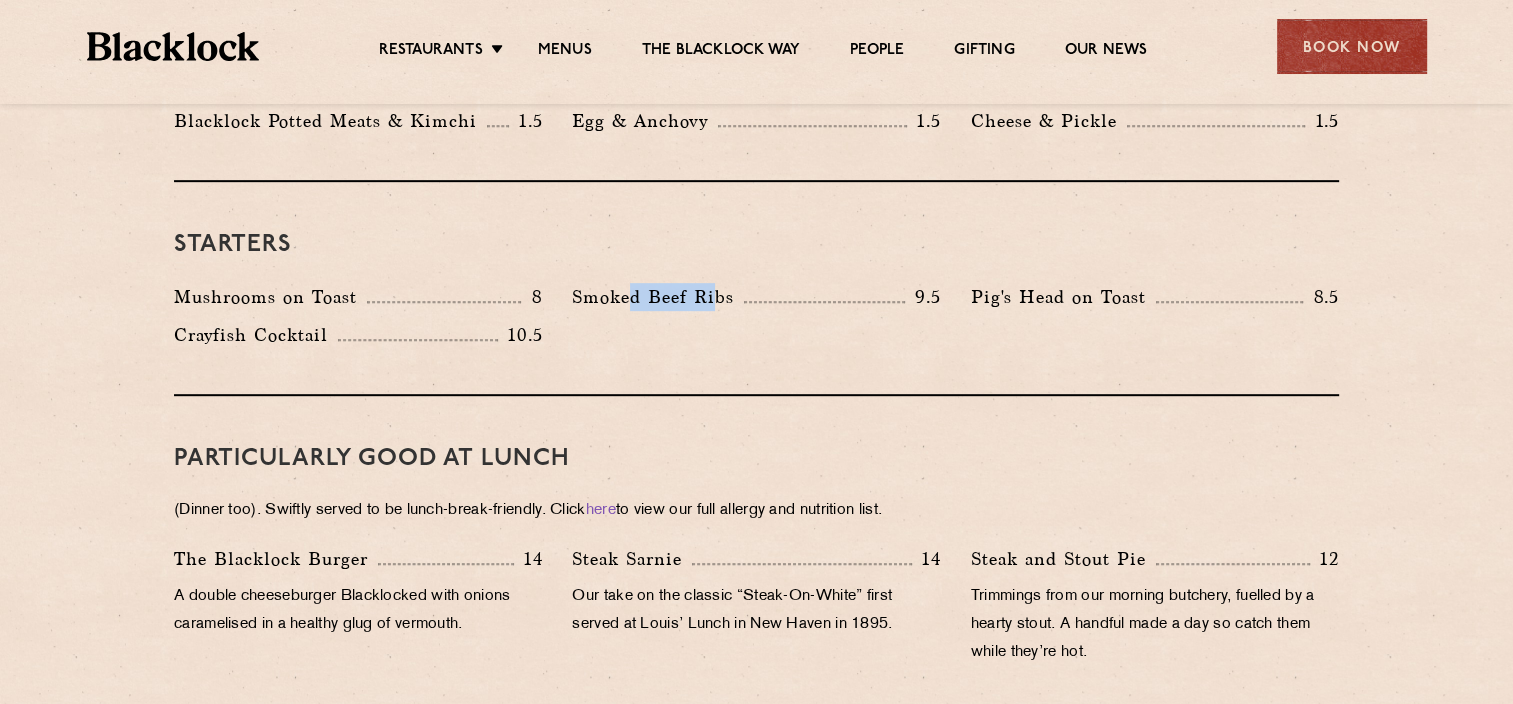 drag, startPoint x: 629, startPoint y: 297, endPoint x: 716, endPoint y: 297, distance: 87 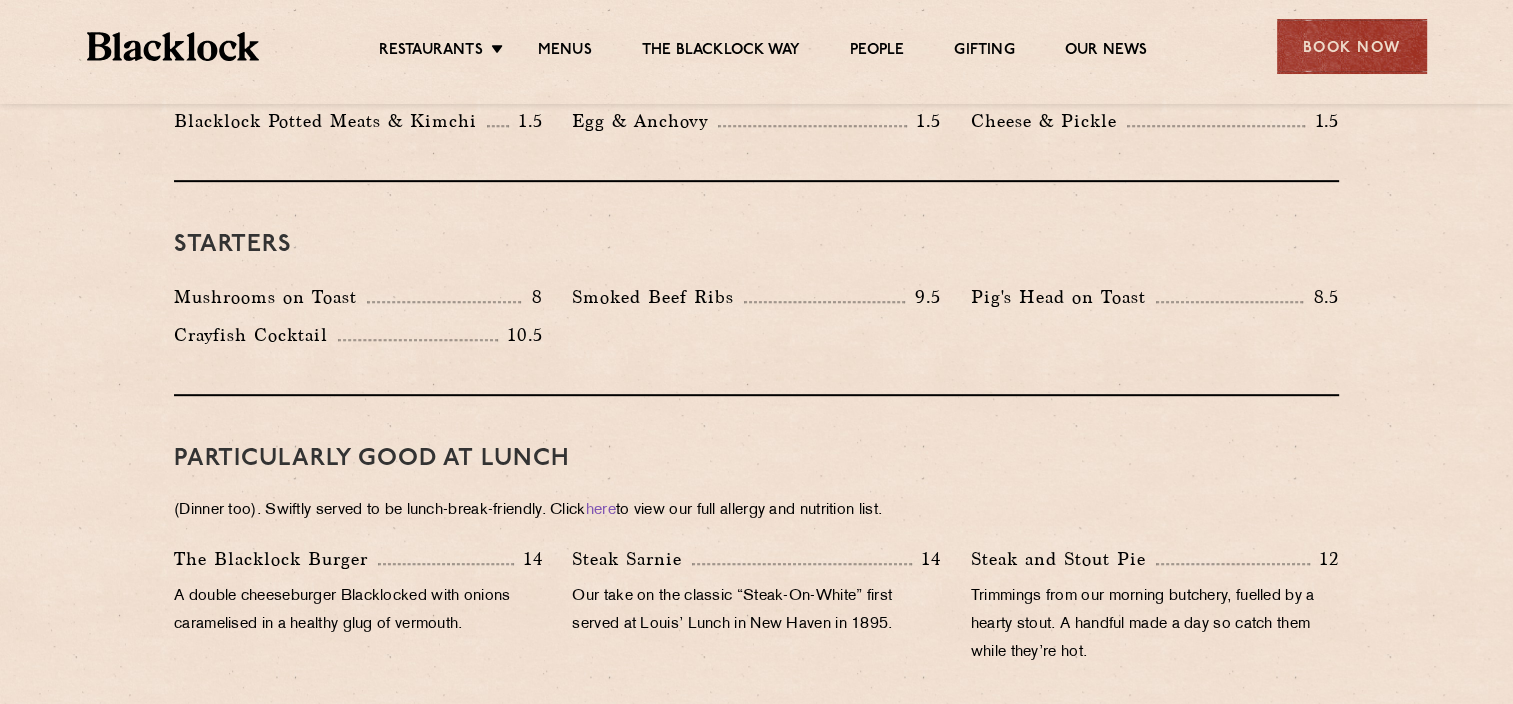click on "Mushrooms on Toast
8
Smoked Beef Ribs
9.5
Pig's Head on Toast
8.5
10.5" at bounding box center (756, 321) 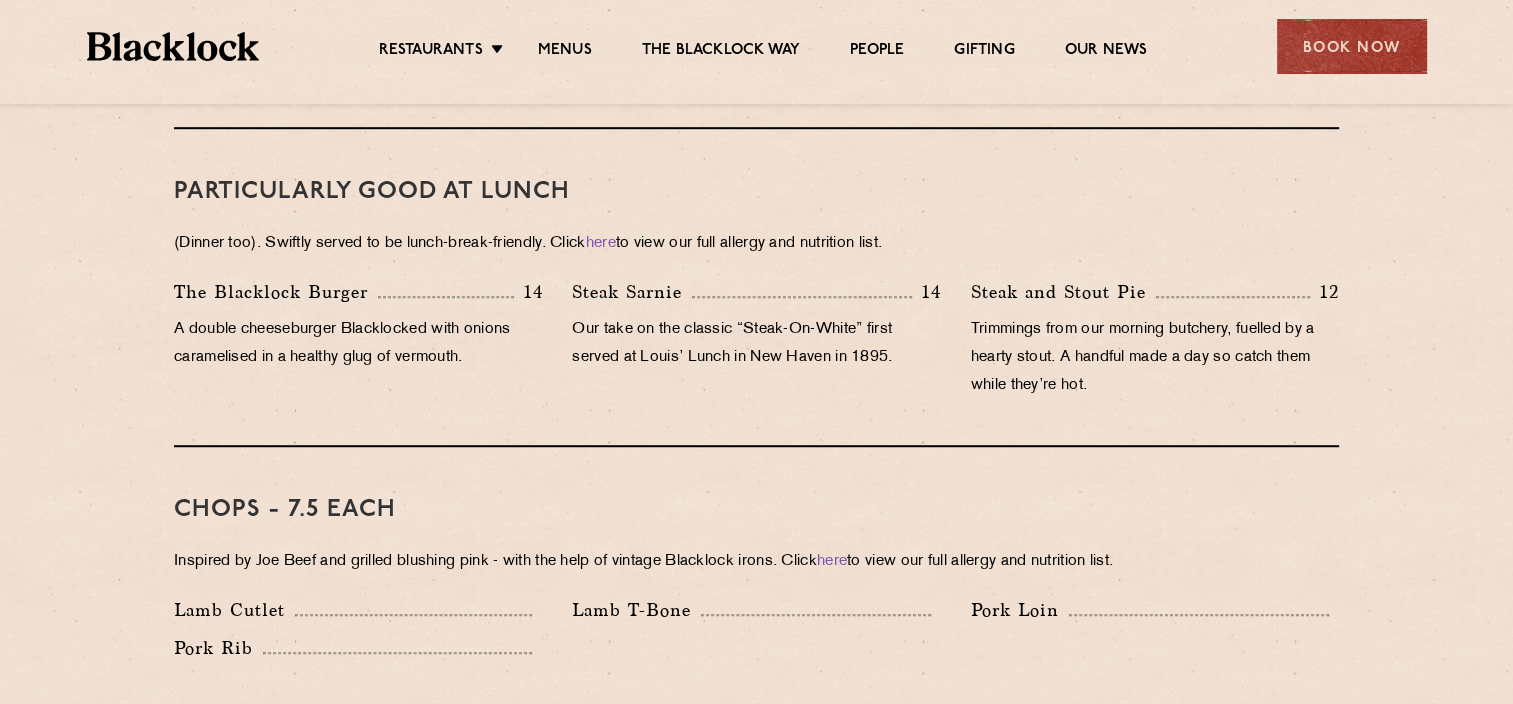 scroll, scrollTop: 1300, scrollLeft: 0, axis: vertical 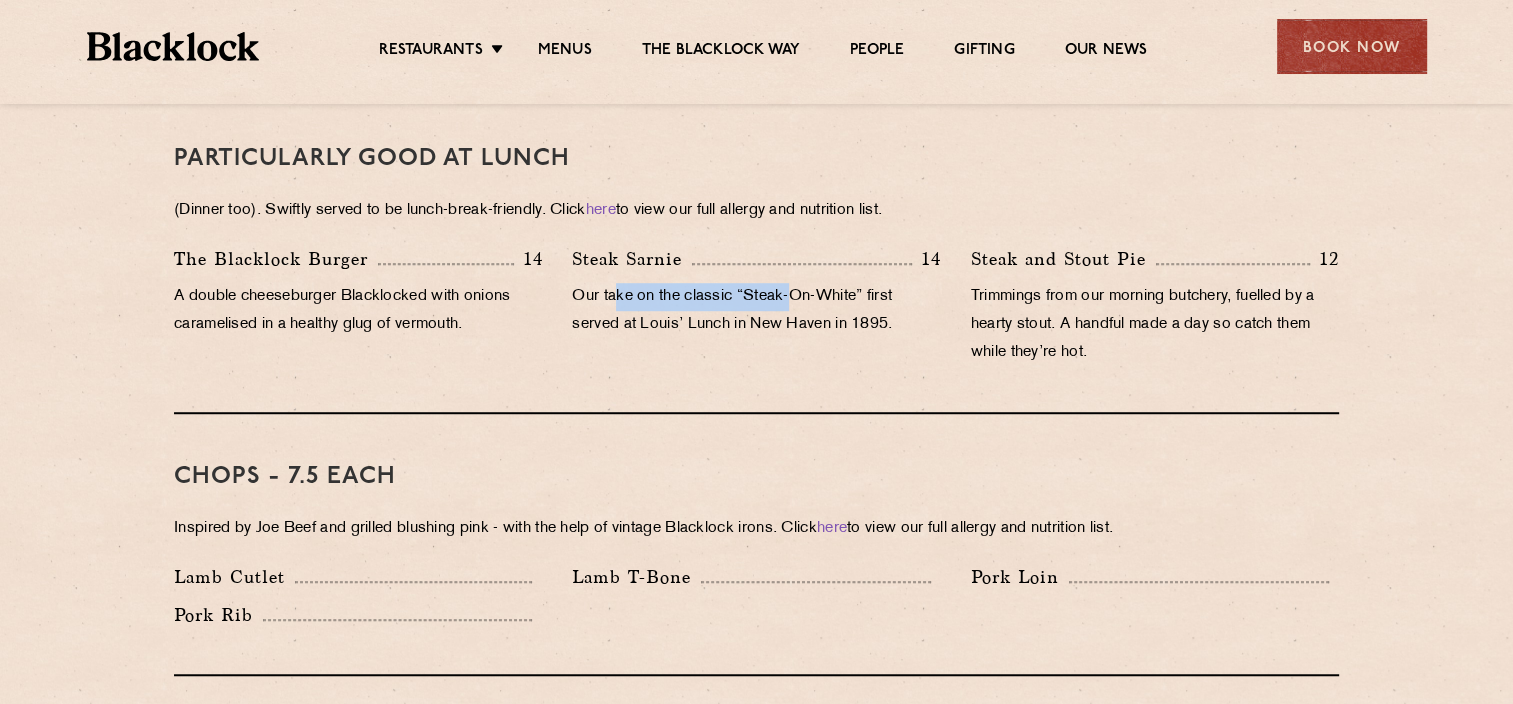 drag, startPoint x: 624, startPoint y: 303, endPoint x: 793, endPoint y: 308, distance: 169.07394 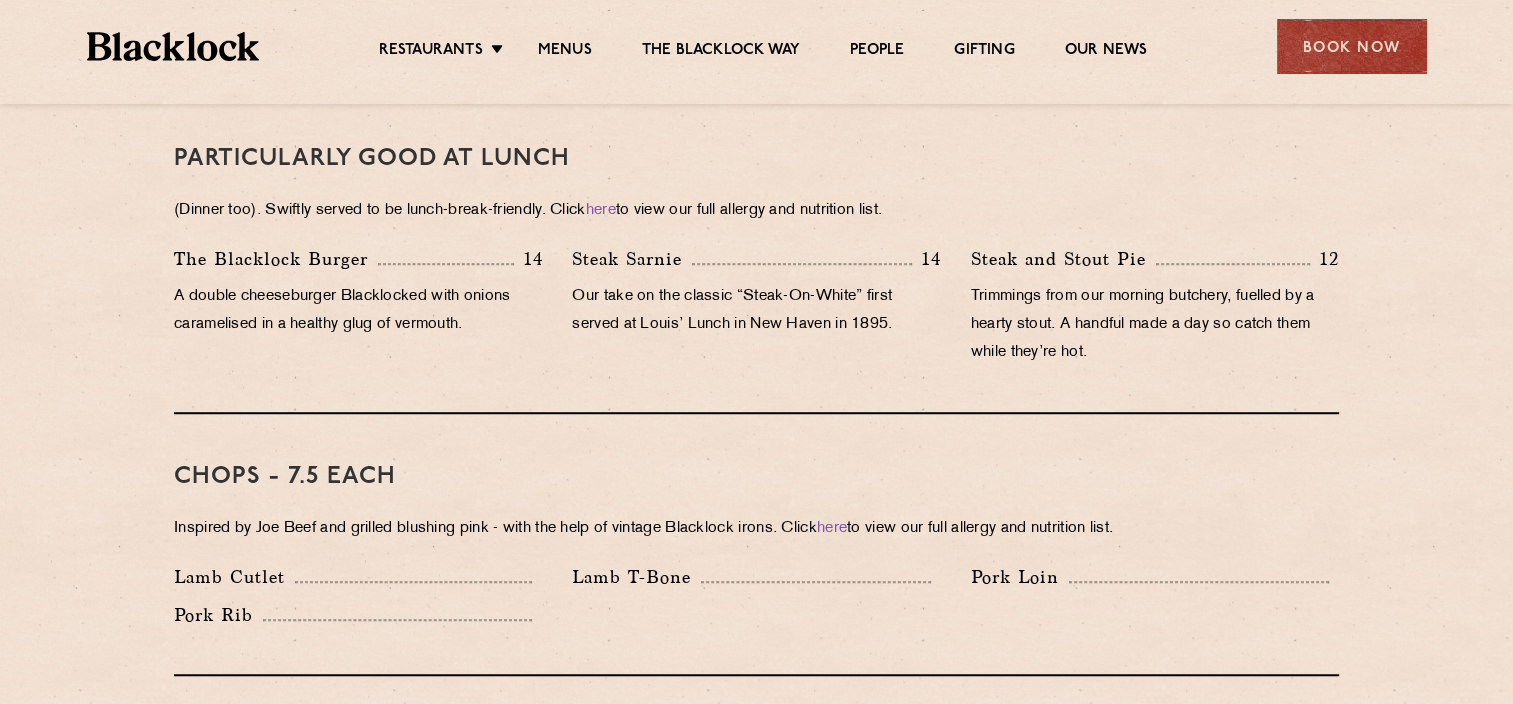 drag, startPoint x: 793, startPoint y: 308, endPoint x: 811, endPoint y: 344, distance: 40.24922 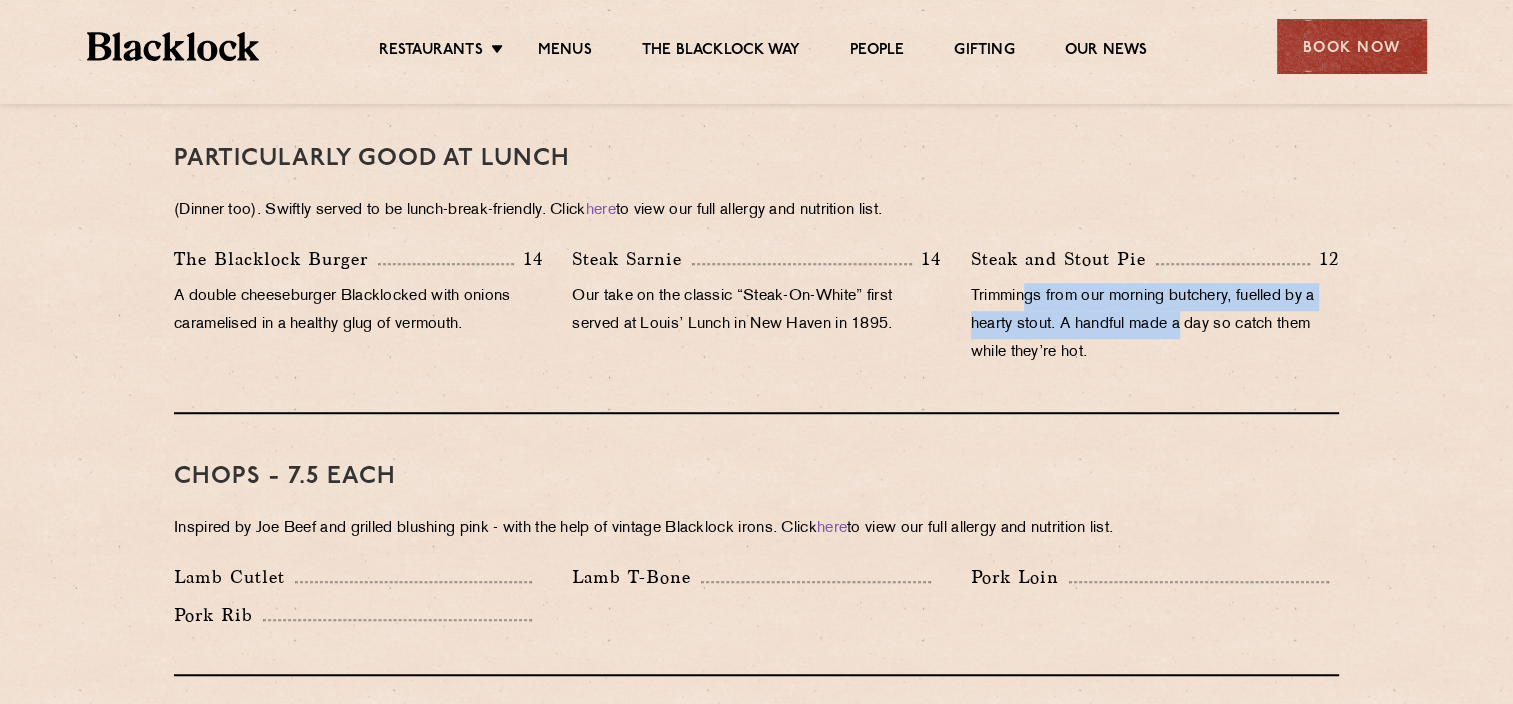 drag, startPoint x: 1023, startPoint y: 302, endPoint x: 1186, endPoint y: 315, distance: 163.51758 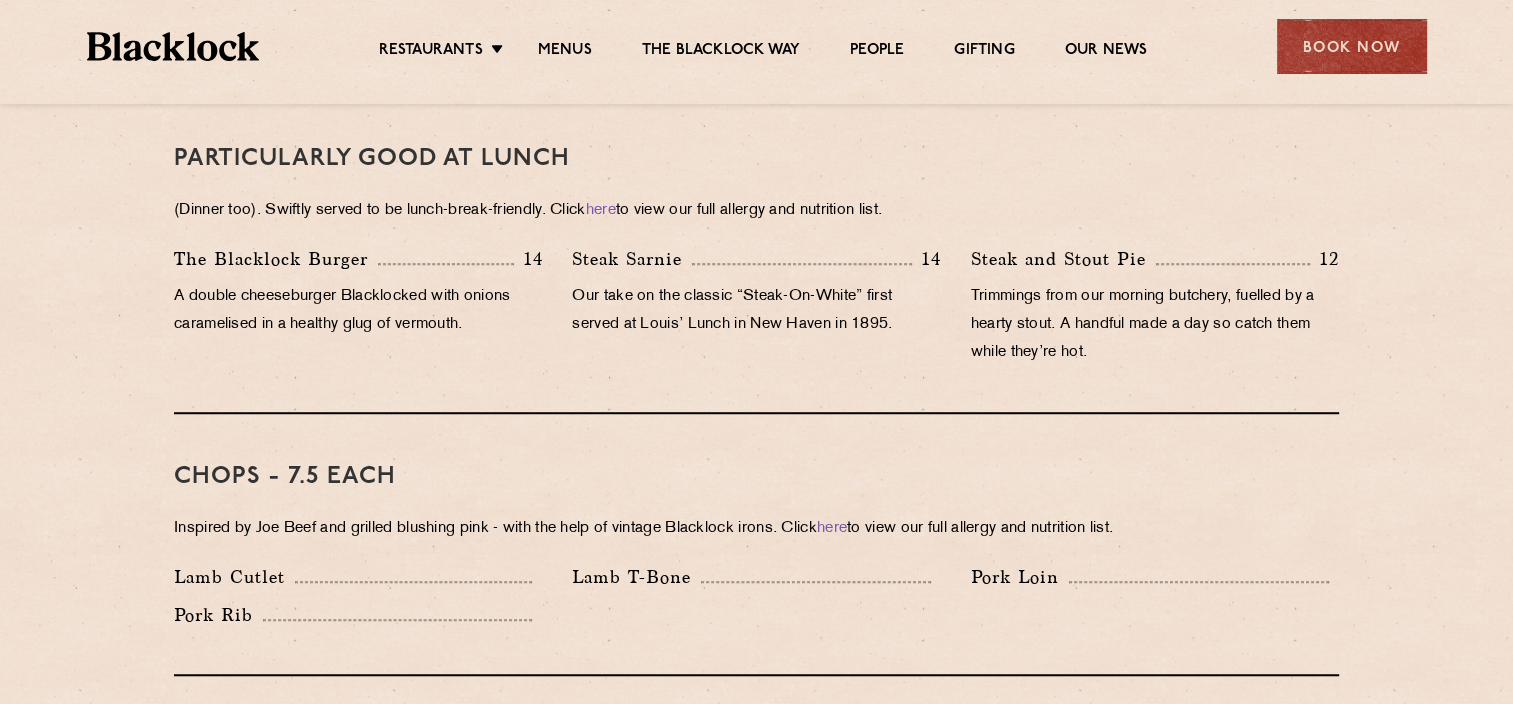 drag, startPoint x: 1186, startPoint y: 315, endPoint x: 1204, endPoint y: 335, distance: 26.907248 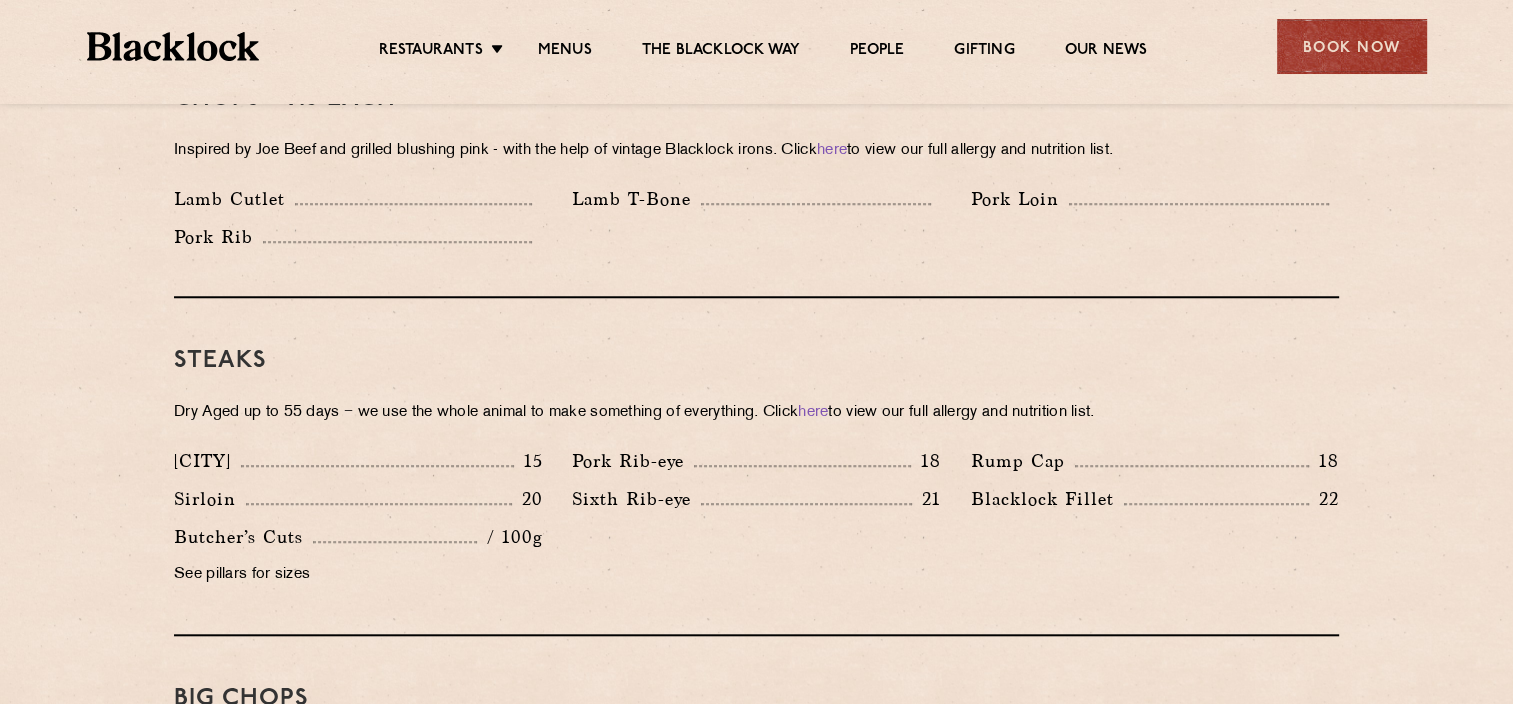 scroll, scrollTop: 1800, scrollLeft: 0, axis: vertical 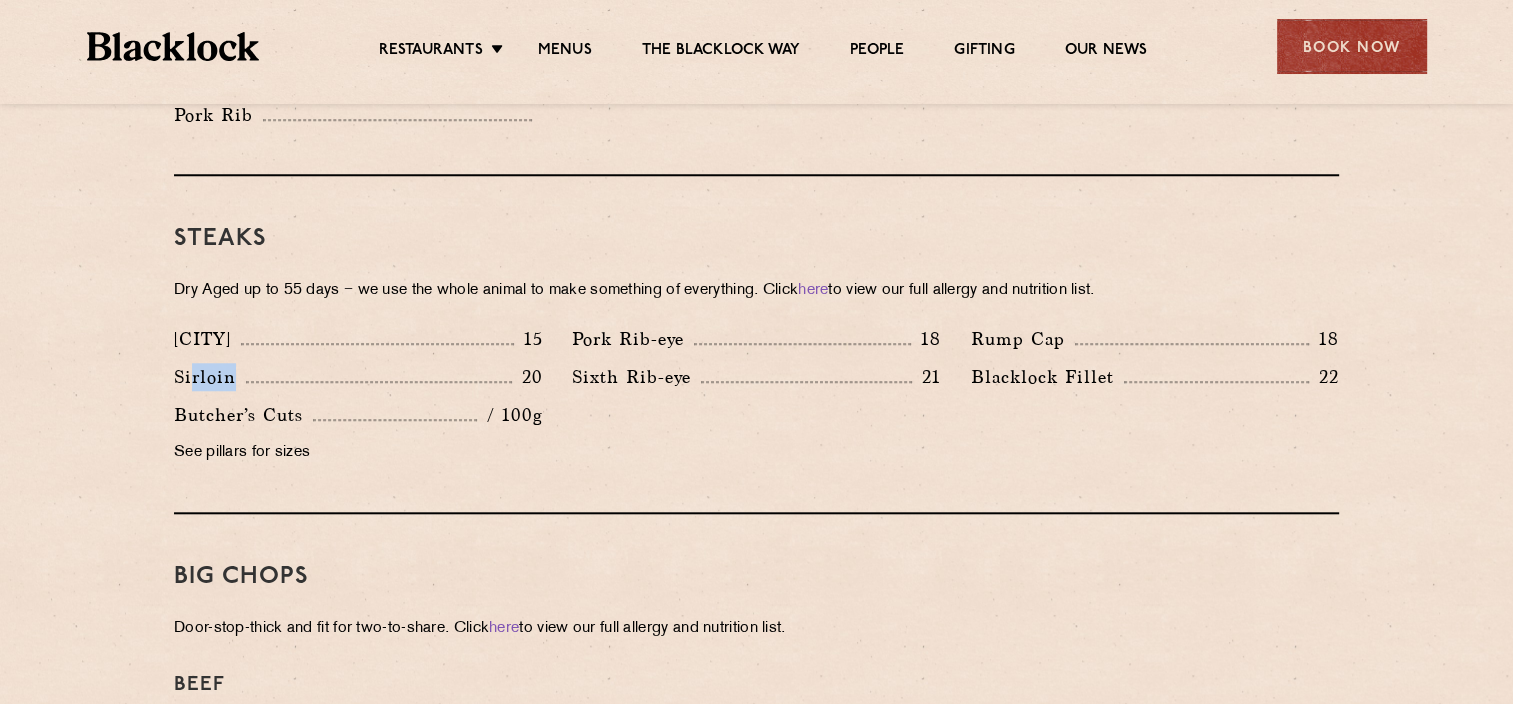 drag, startPoint x: 192, startPoint y: 374, endPoint x: 339, endPoint y: 379, distance: 147.085 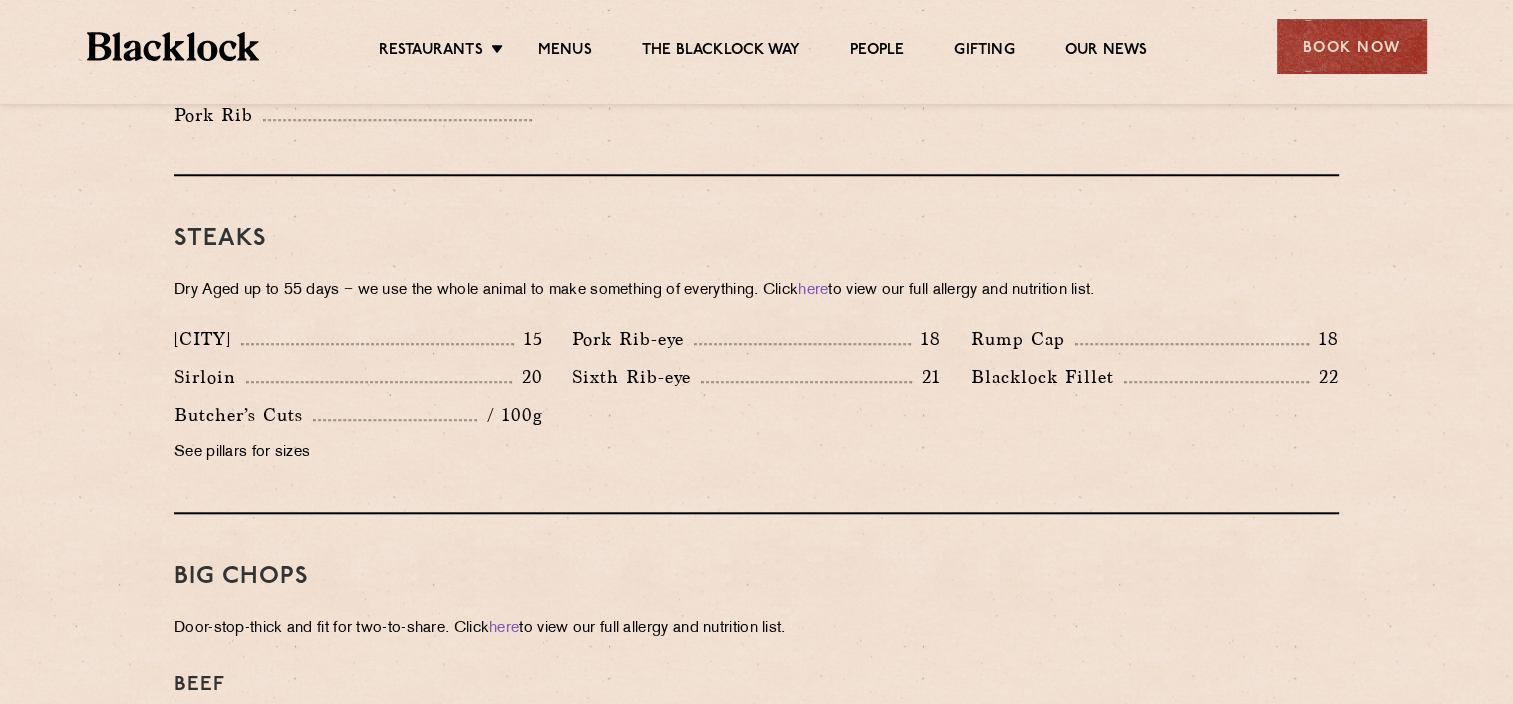 drag, startPoint x: 339, startPoint y: 379, endPoint x: 488, endPoint y: 454, distance: 166.81126 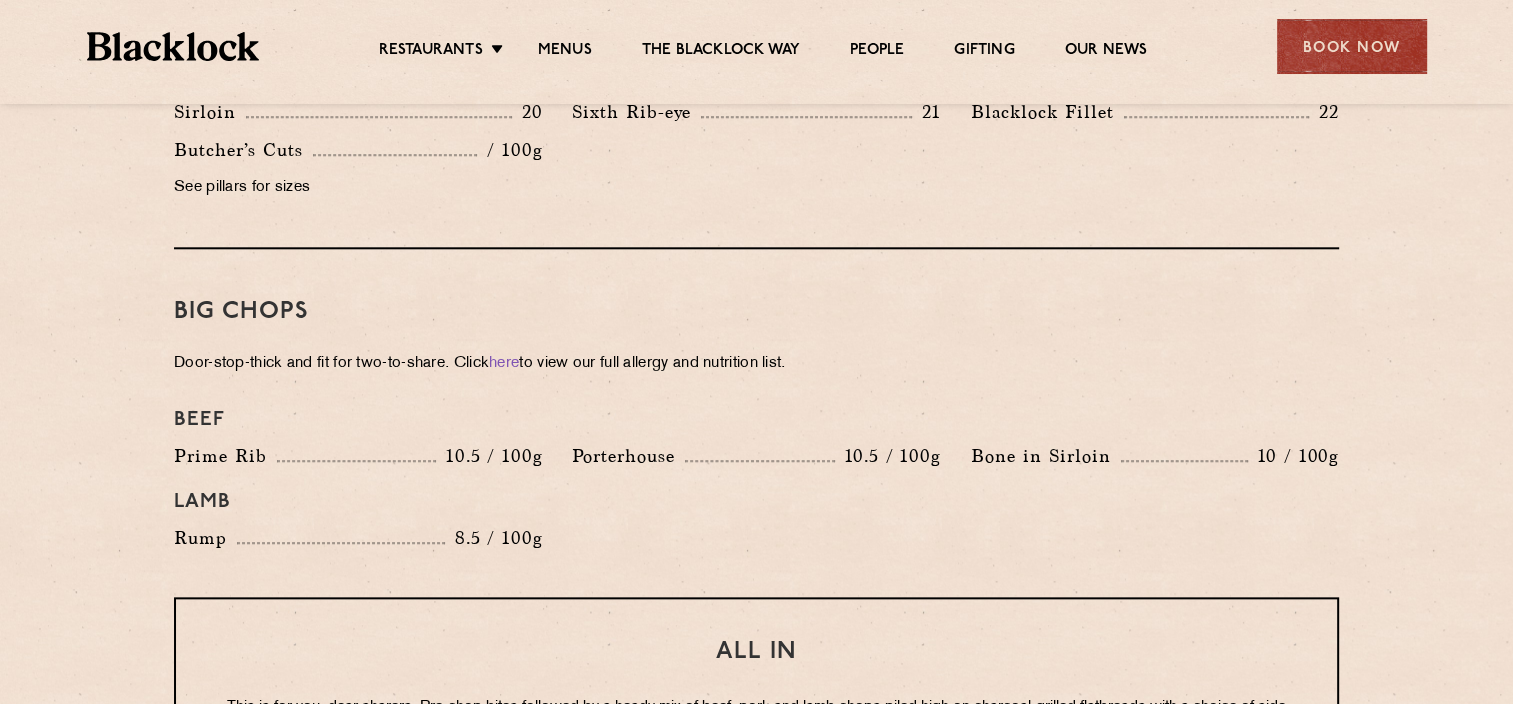 scroll, scrollTop: 2100, scrollLeft: 0, axis: vertical 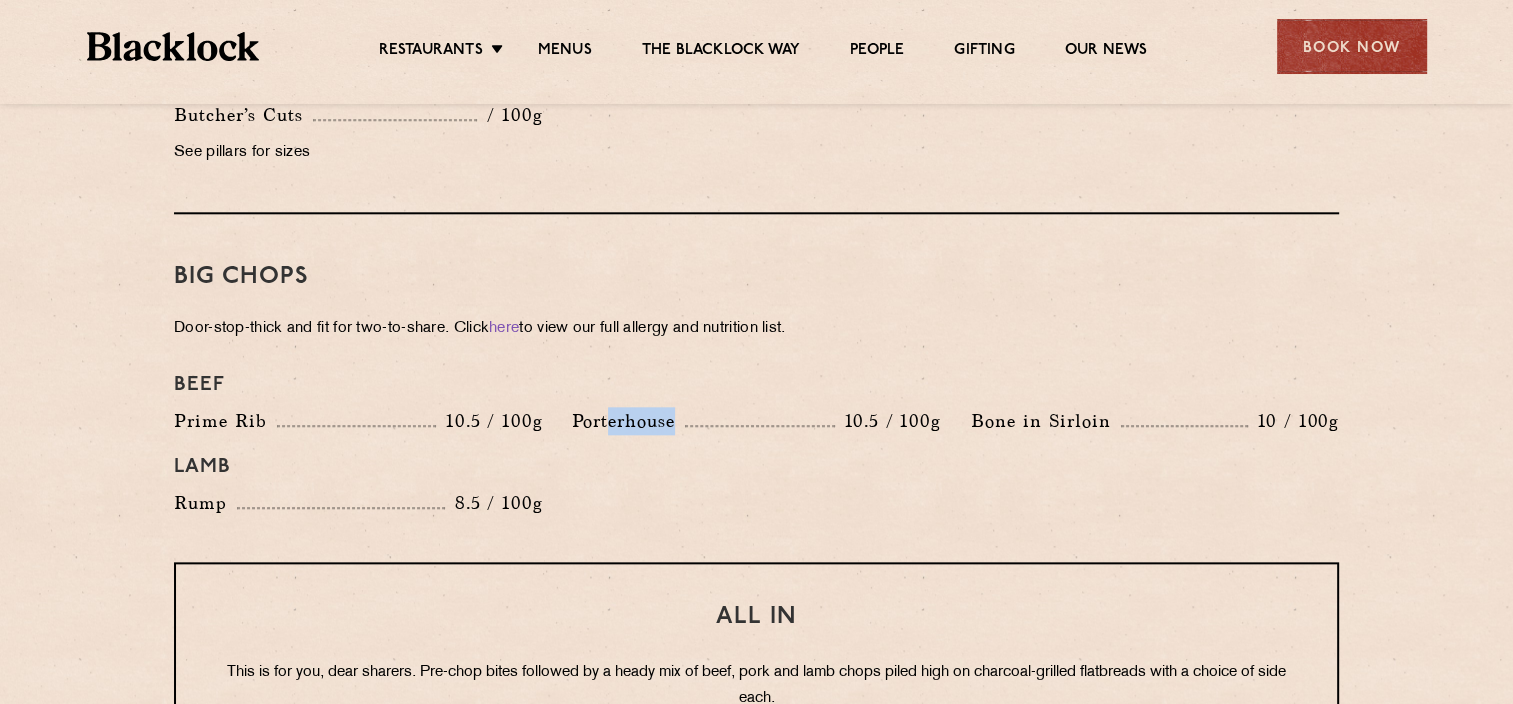 drag, startPoint x: 606, startPoint y: 408, endPoint x: 848, endPoint y: 427, distance: 242.74472 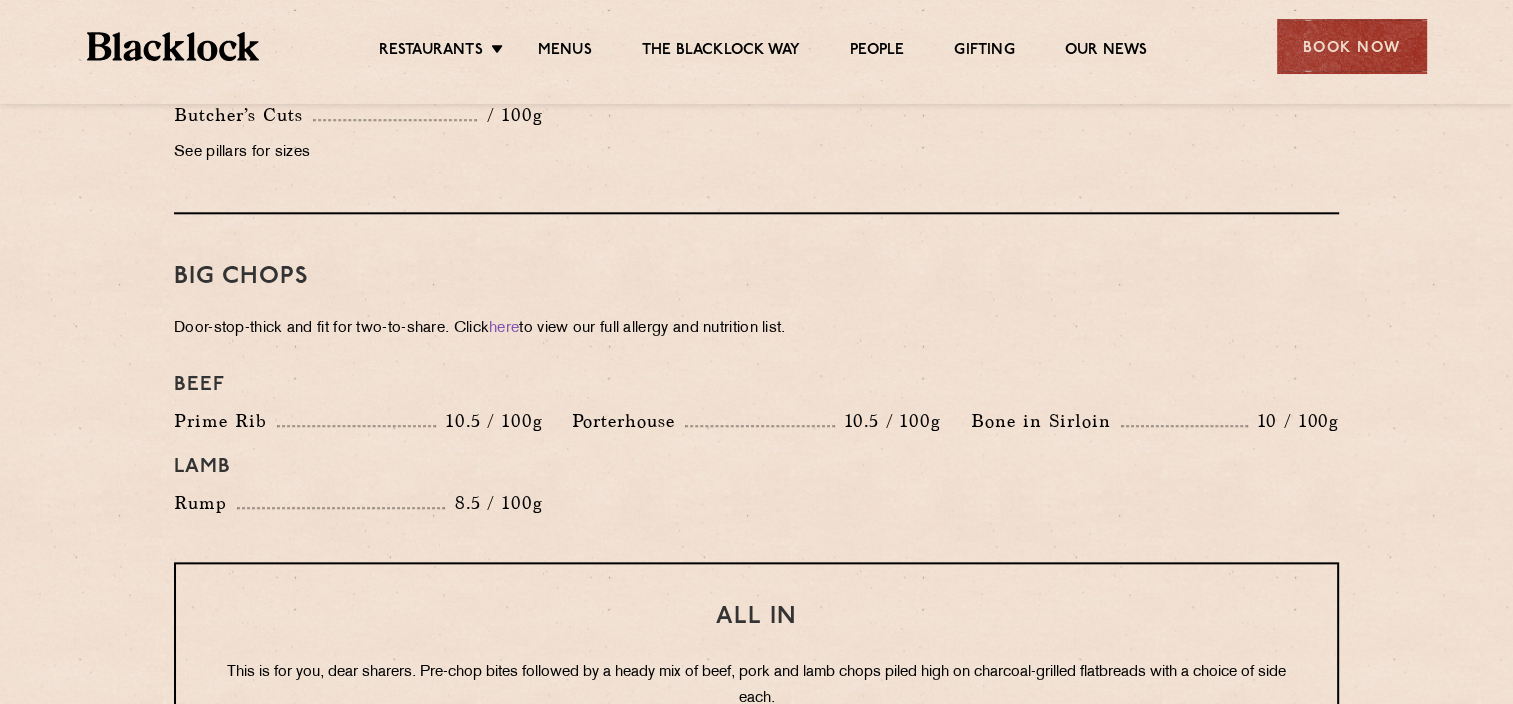 drag, startPoint x: 848, startPoint y: 427, endPoint x: 880, endPoint y: 452, distance: 40.60788 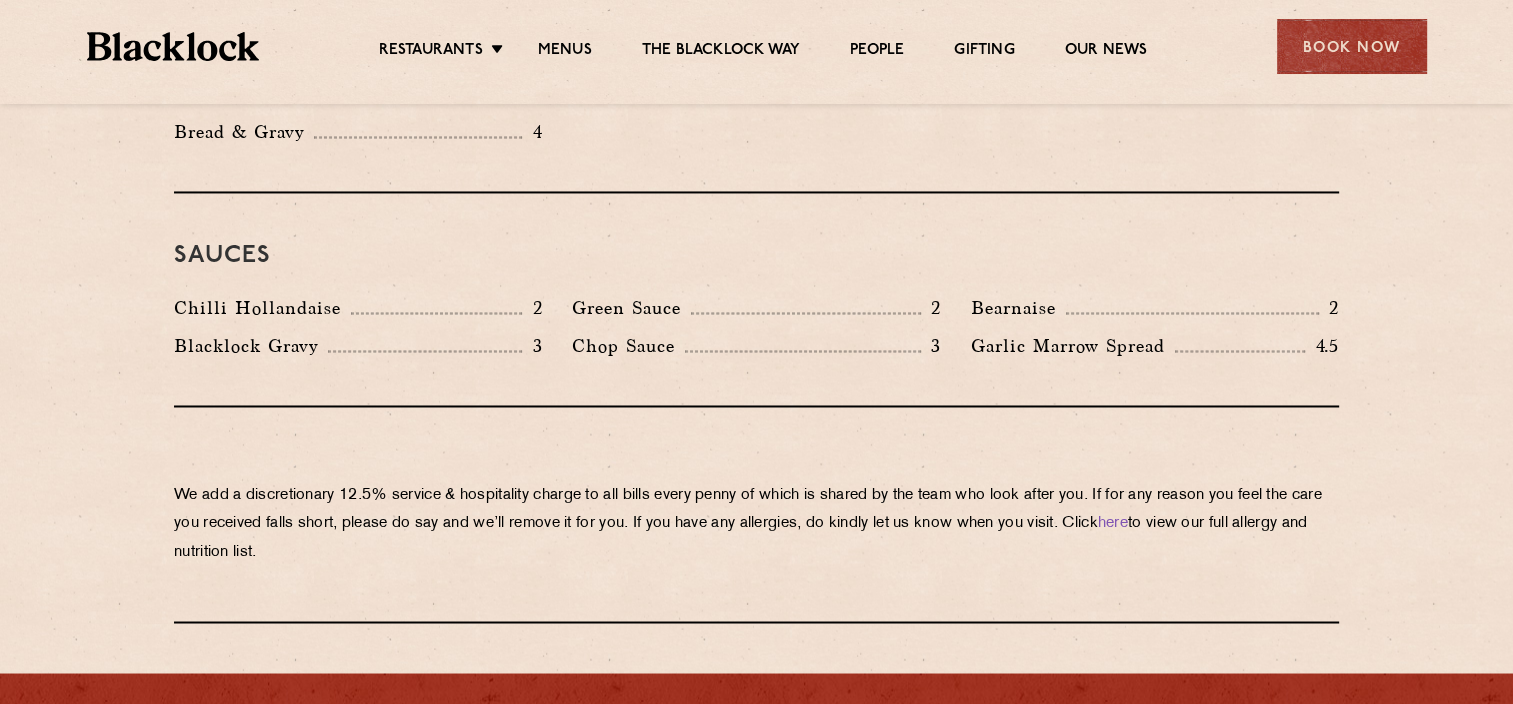 scroll, scrollTop: 3242, scrollLeft: 0, axis: vertical 